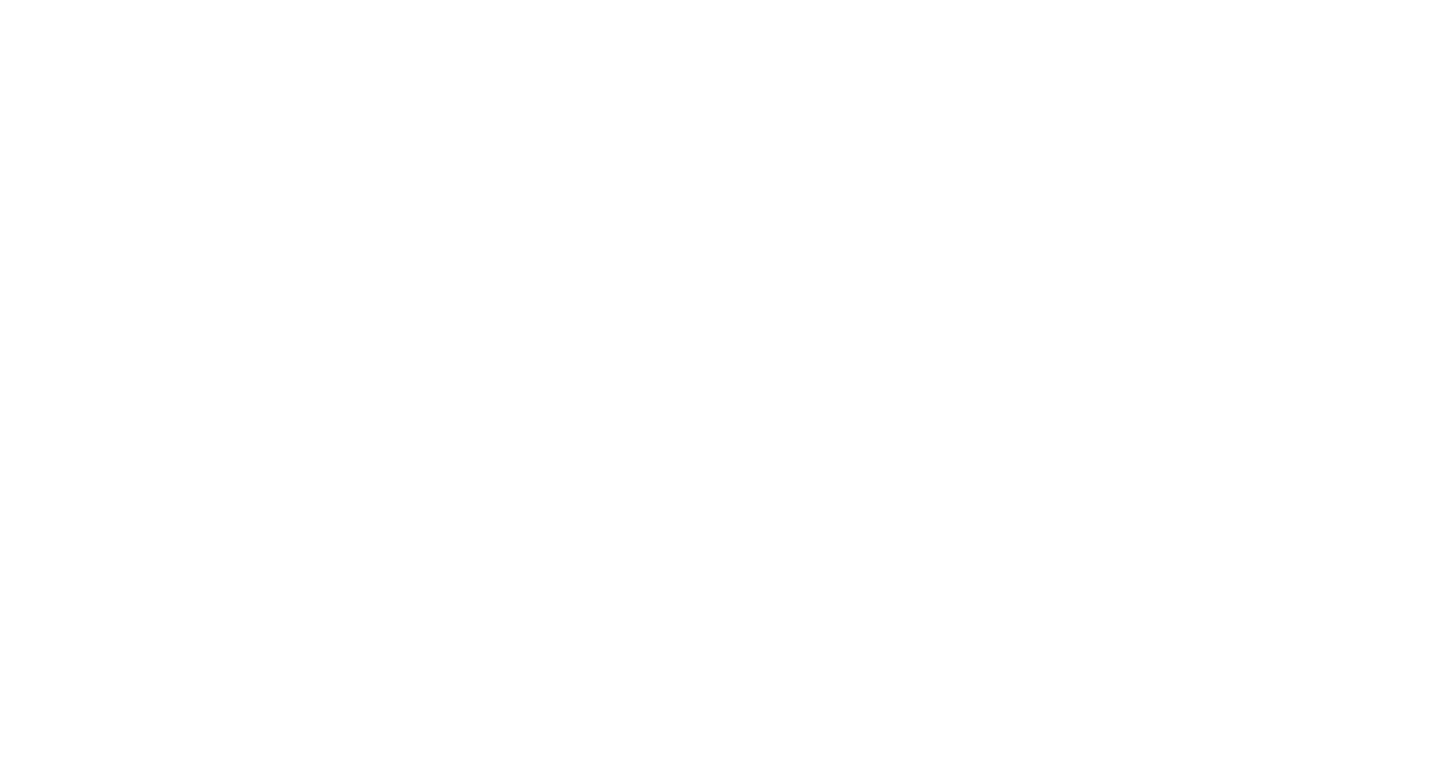scroll, scrollTop: 0, scrollLeft: 0, axis: both 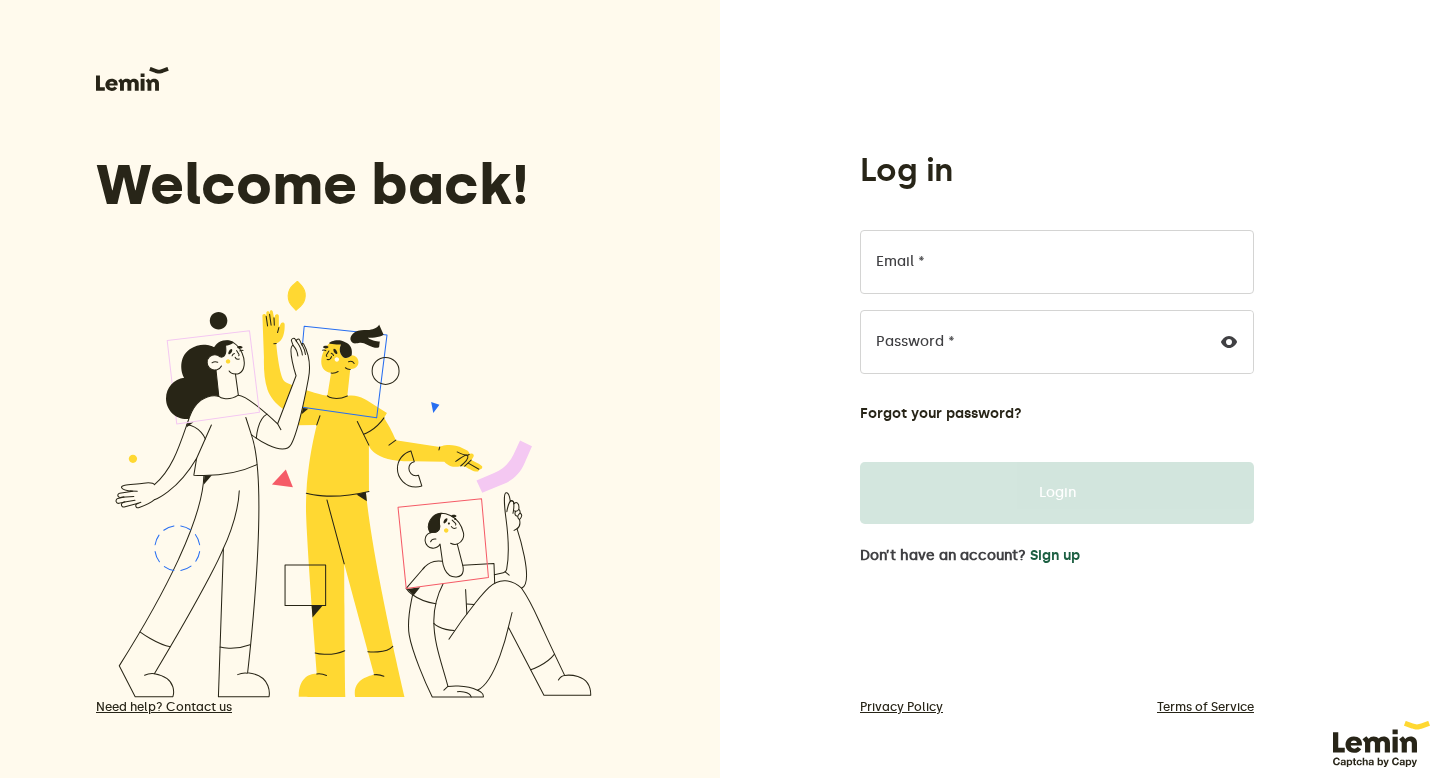 click on "Sign up" at bounding box center [1055, 556] 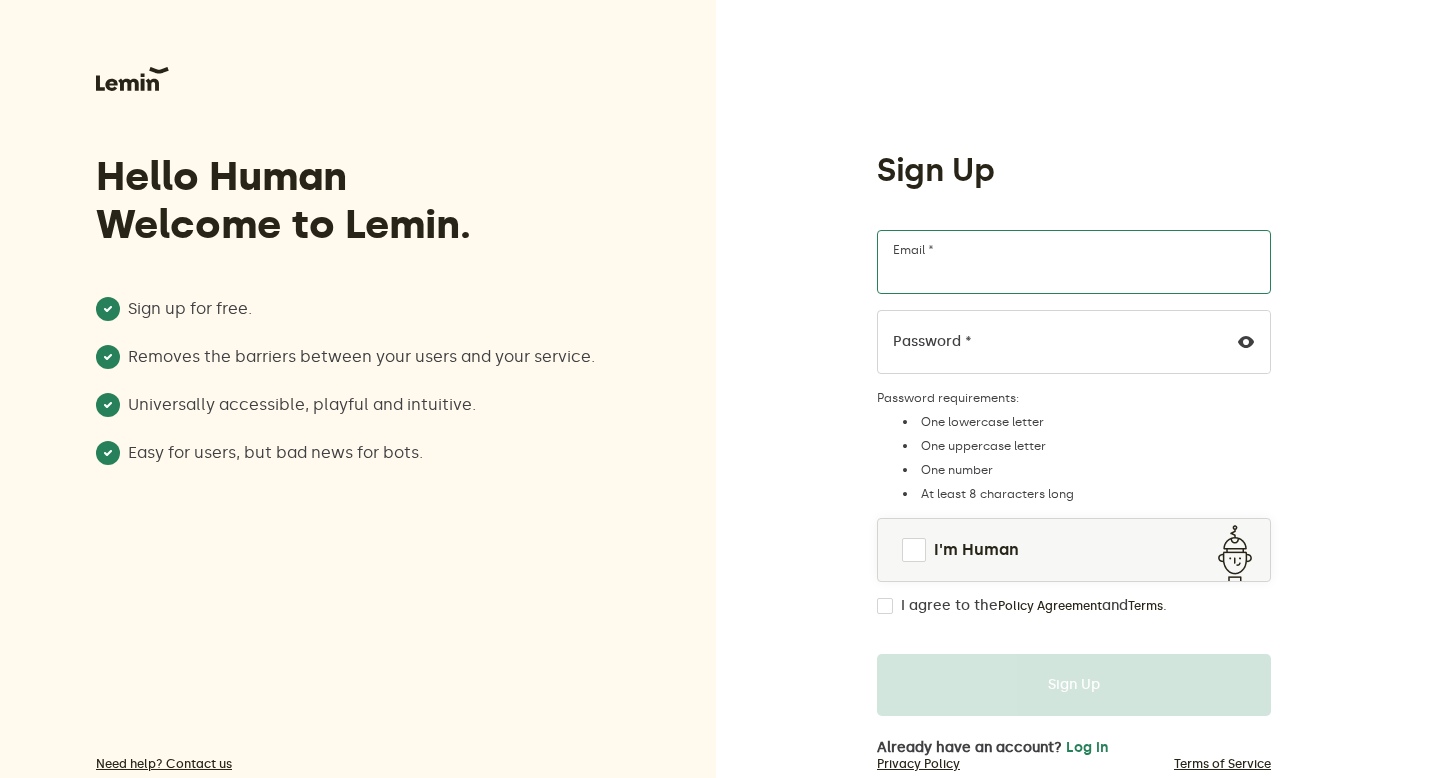 click on "Email *" at bounding box center (1074, 262) 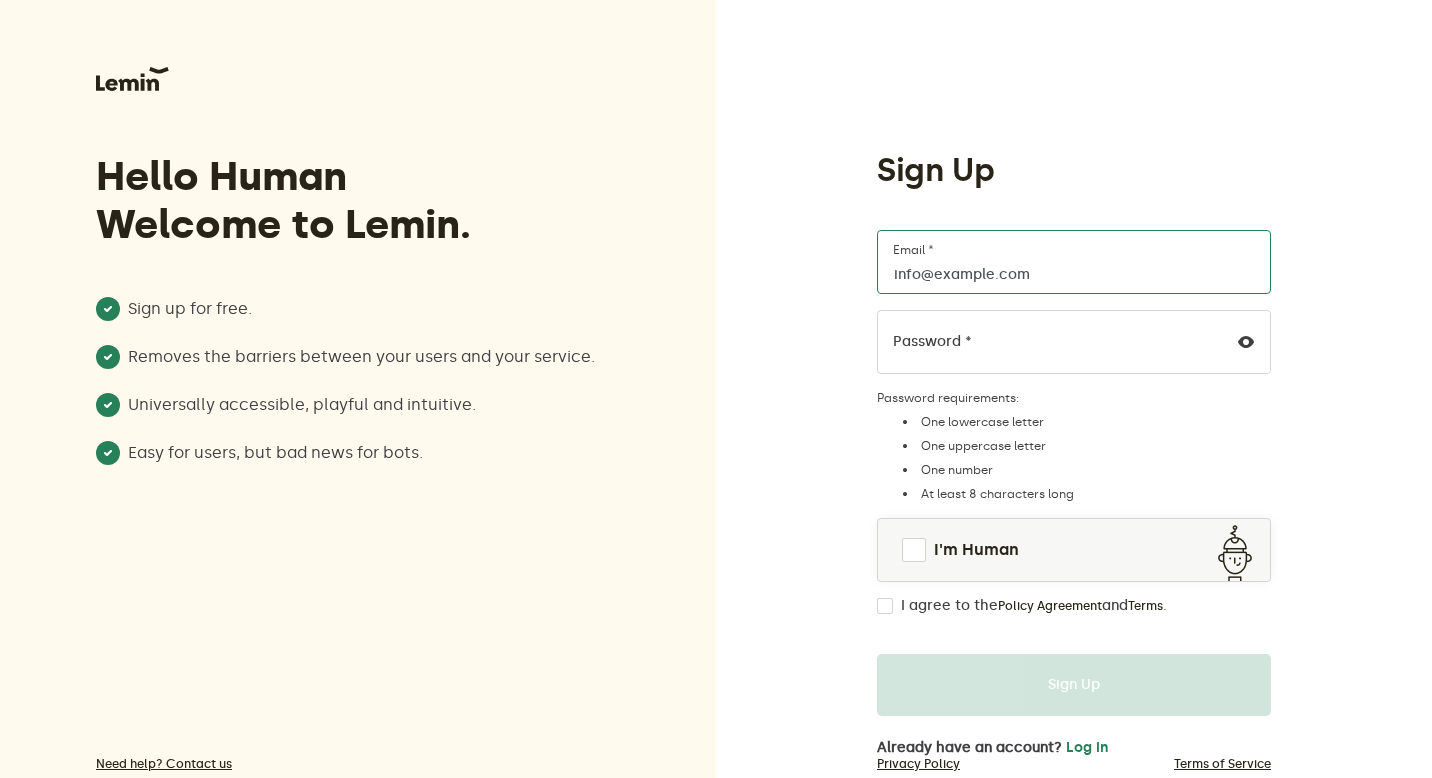 type on "info@example.com" 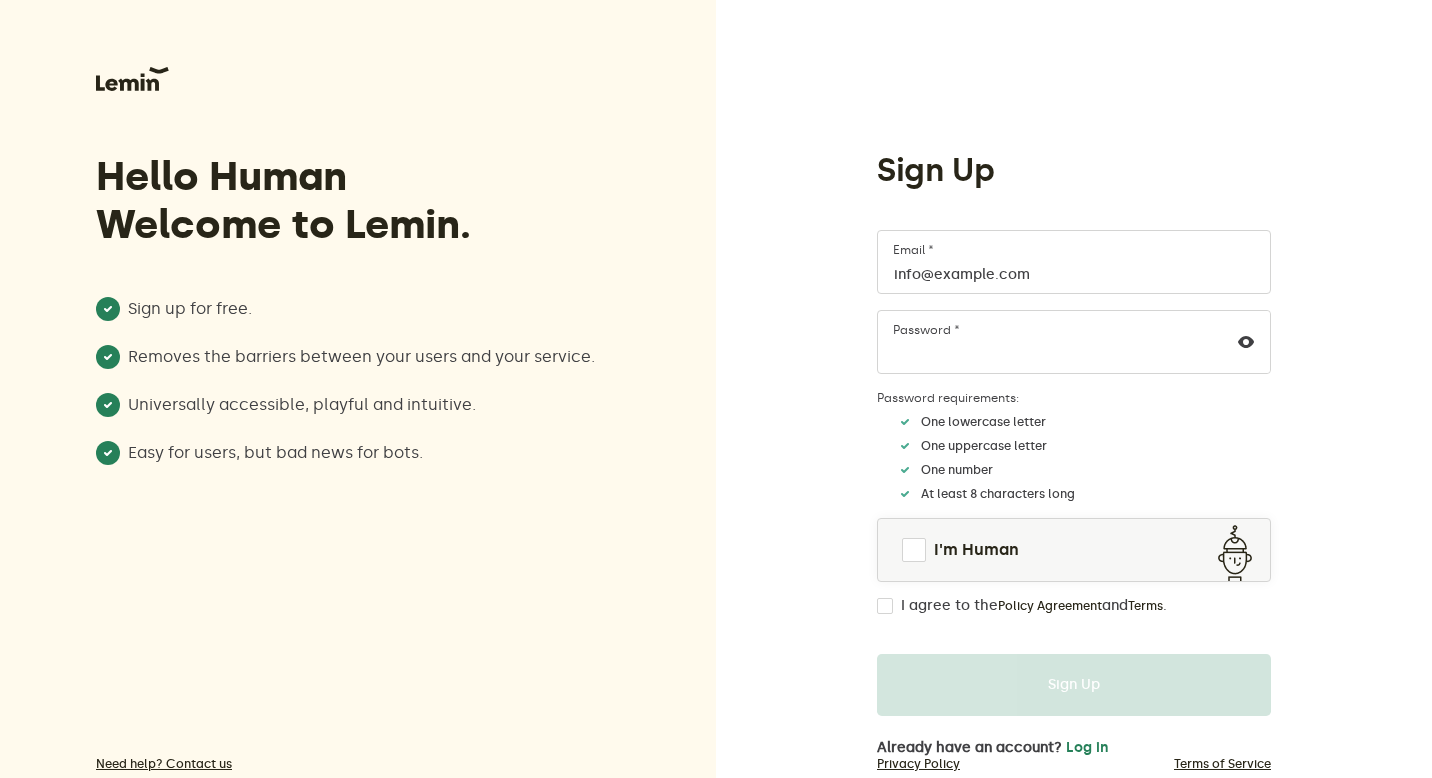 click at bounding box center (1246, 342) 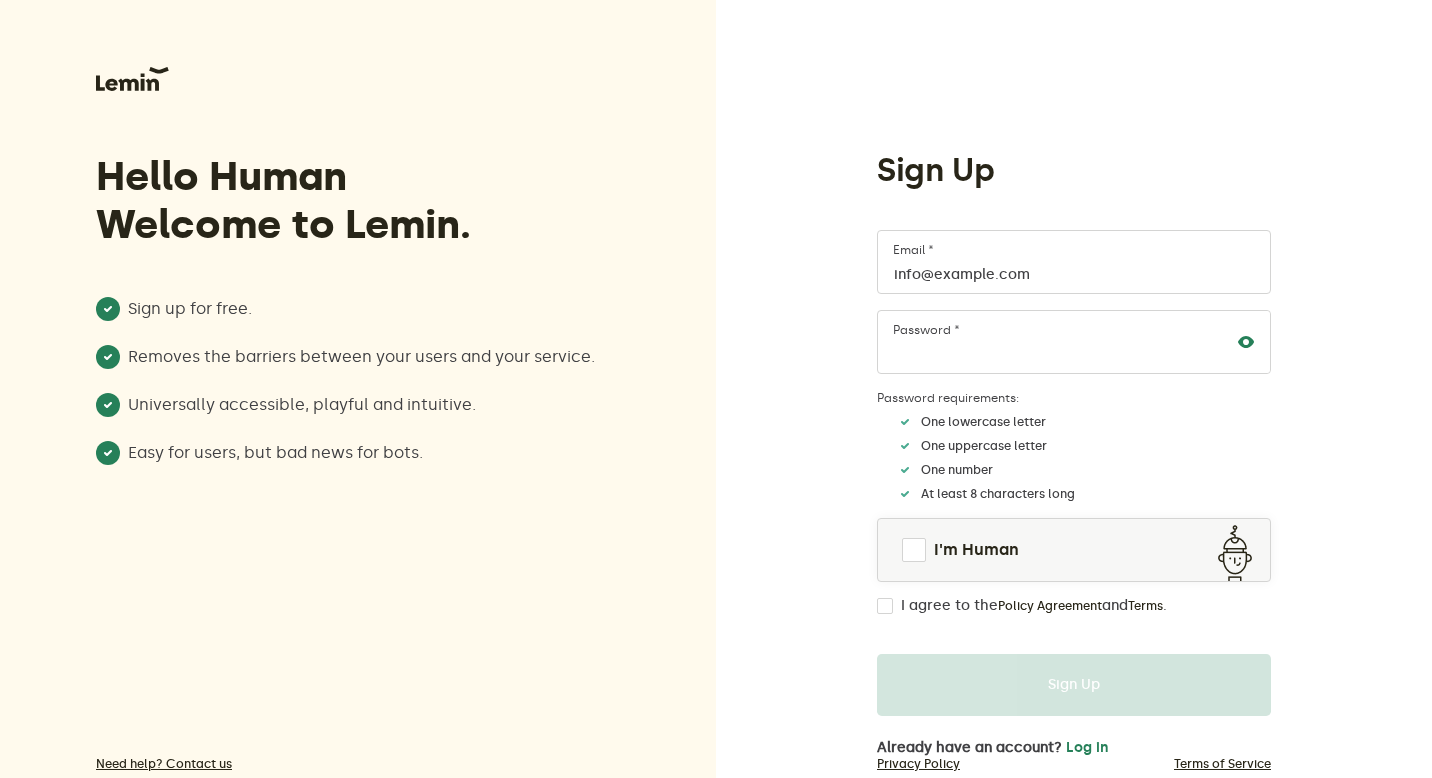 click at bounding box center [1246, 342] 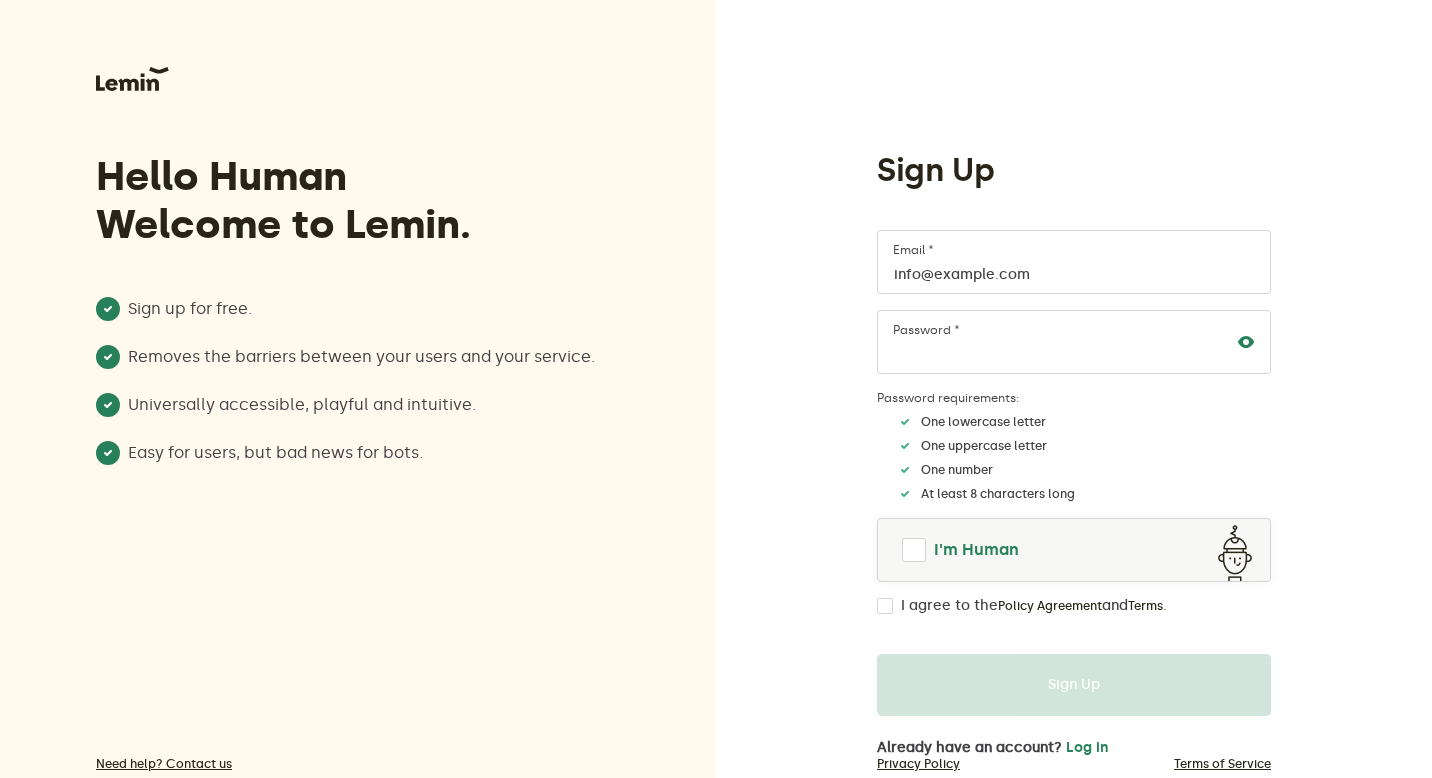 click at bounding box center [914, 550] 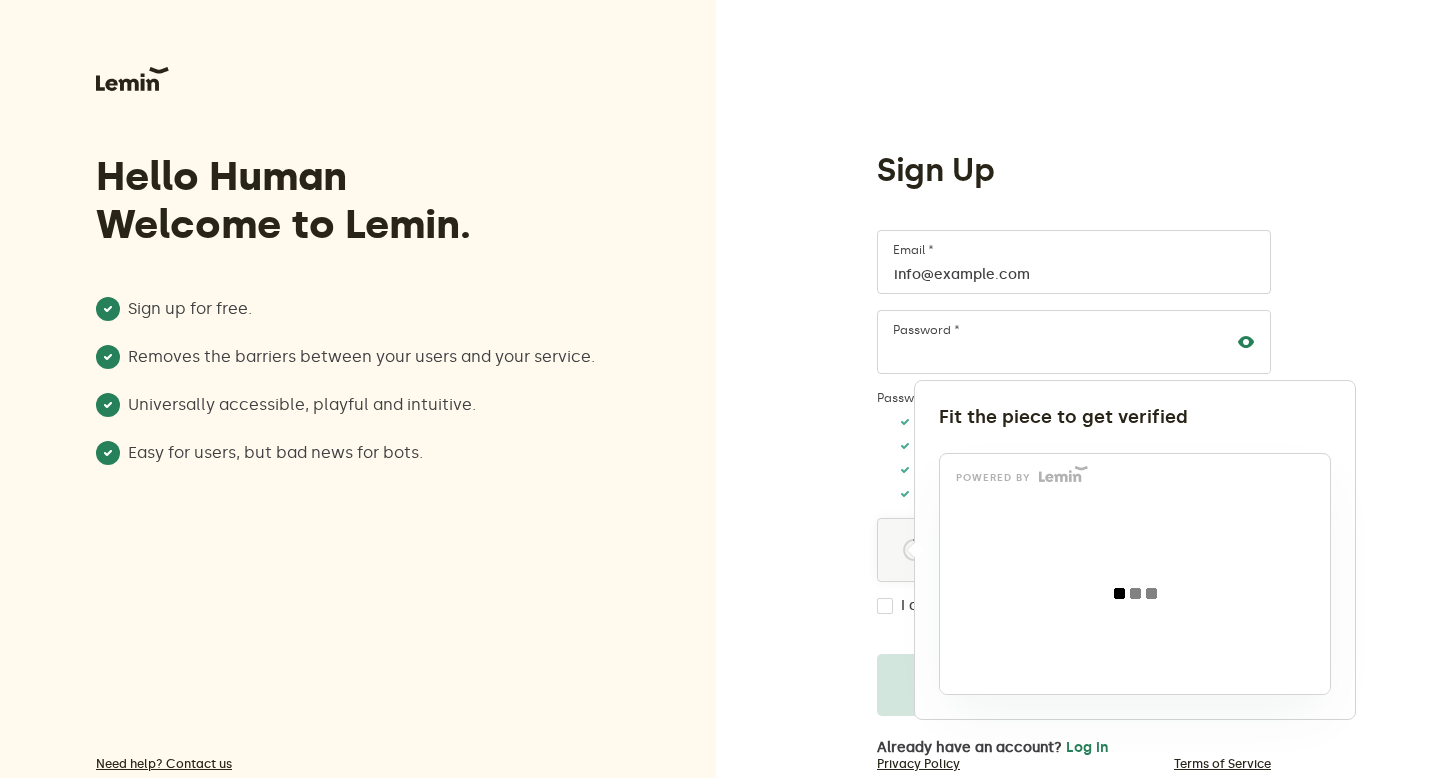click at bounding box center (716, 389) 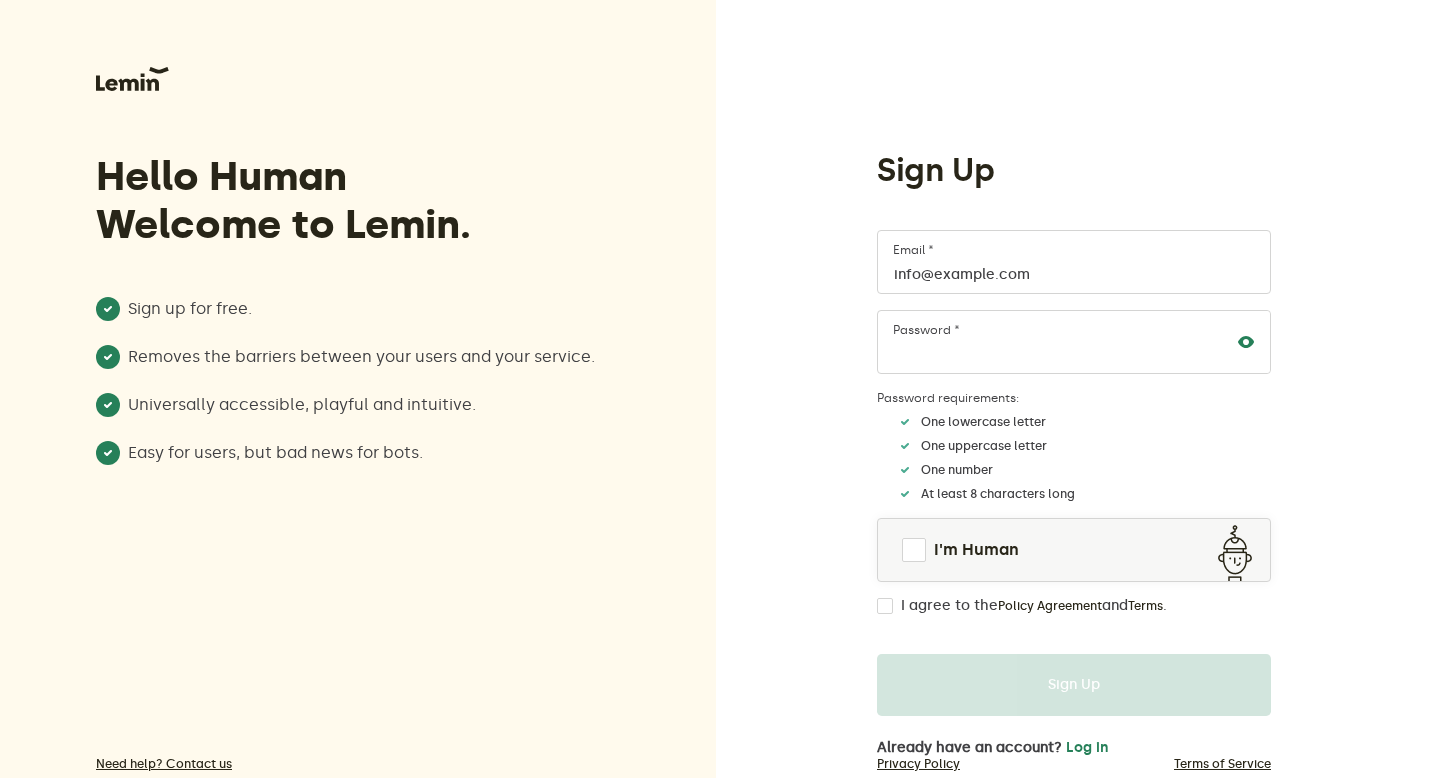 click on "I agree to the   Policy Agreement  and  Terms ." at bounding box center [885, 606] 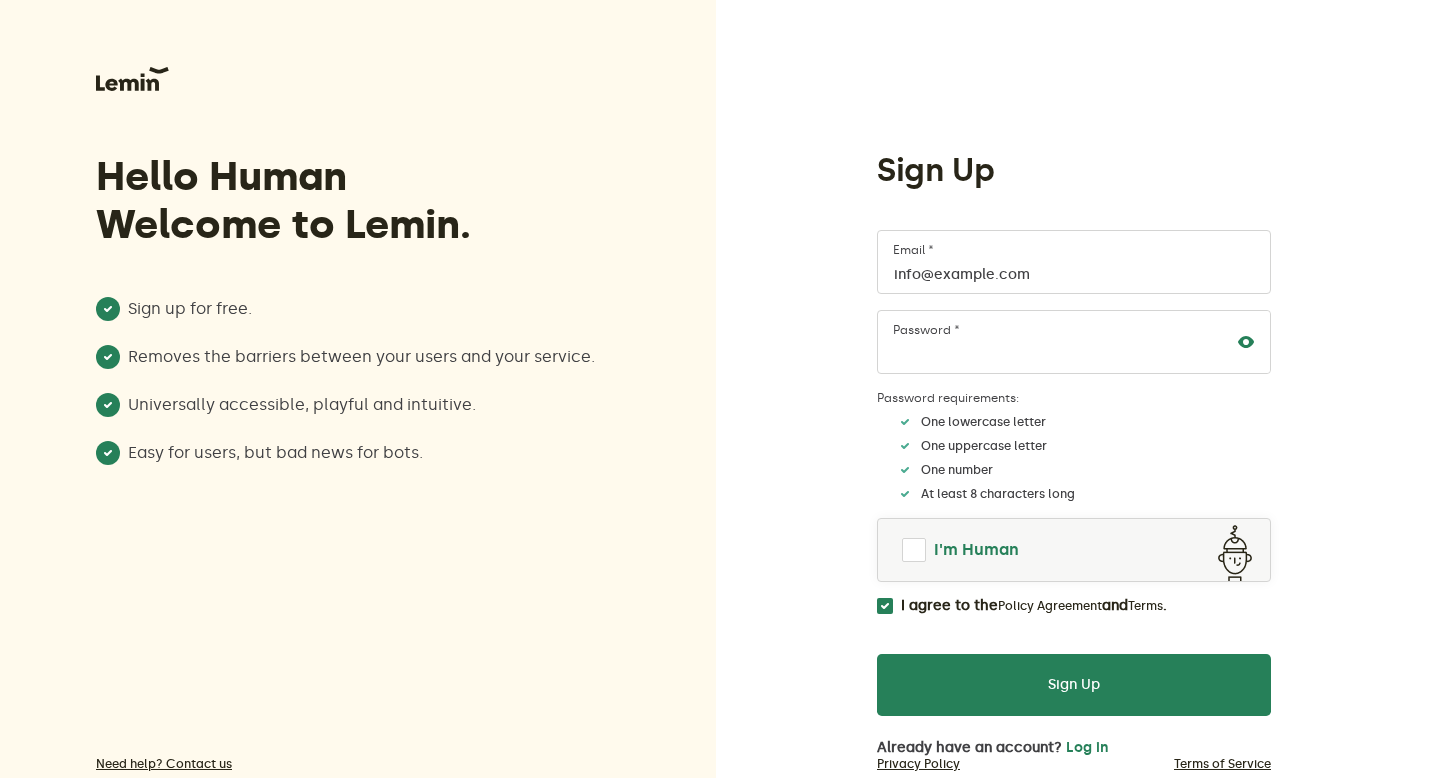 click on "I'm Human" at bounding box center (1074, 550) 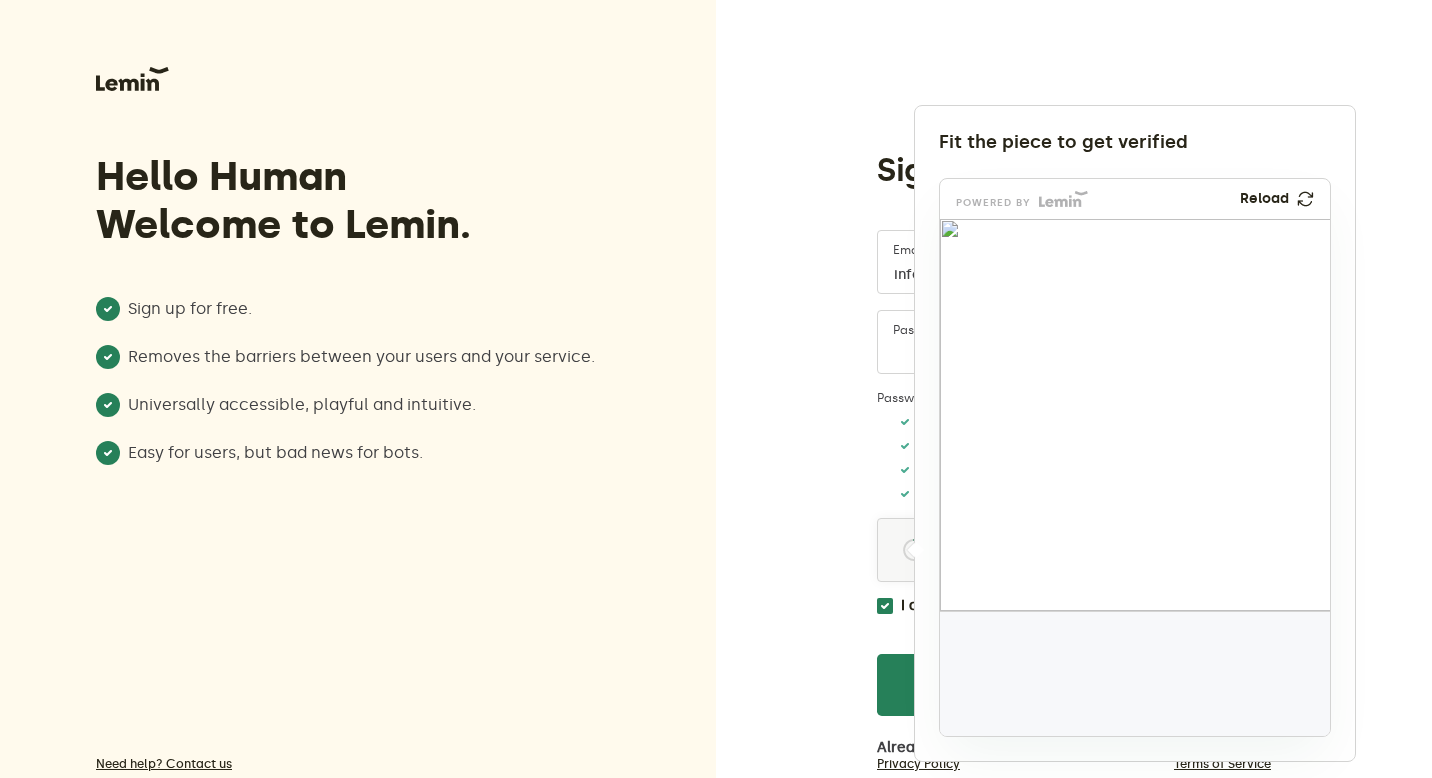 drag, startPoint x: 1010, startPoint y: 679, endPoint x: 1014, endPoint y: 308, distance: 371.02158 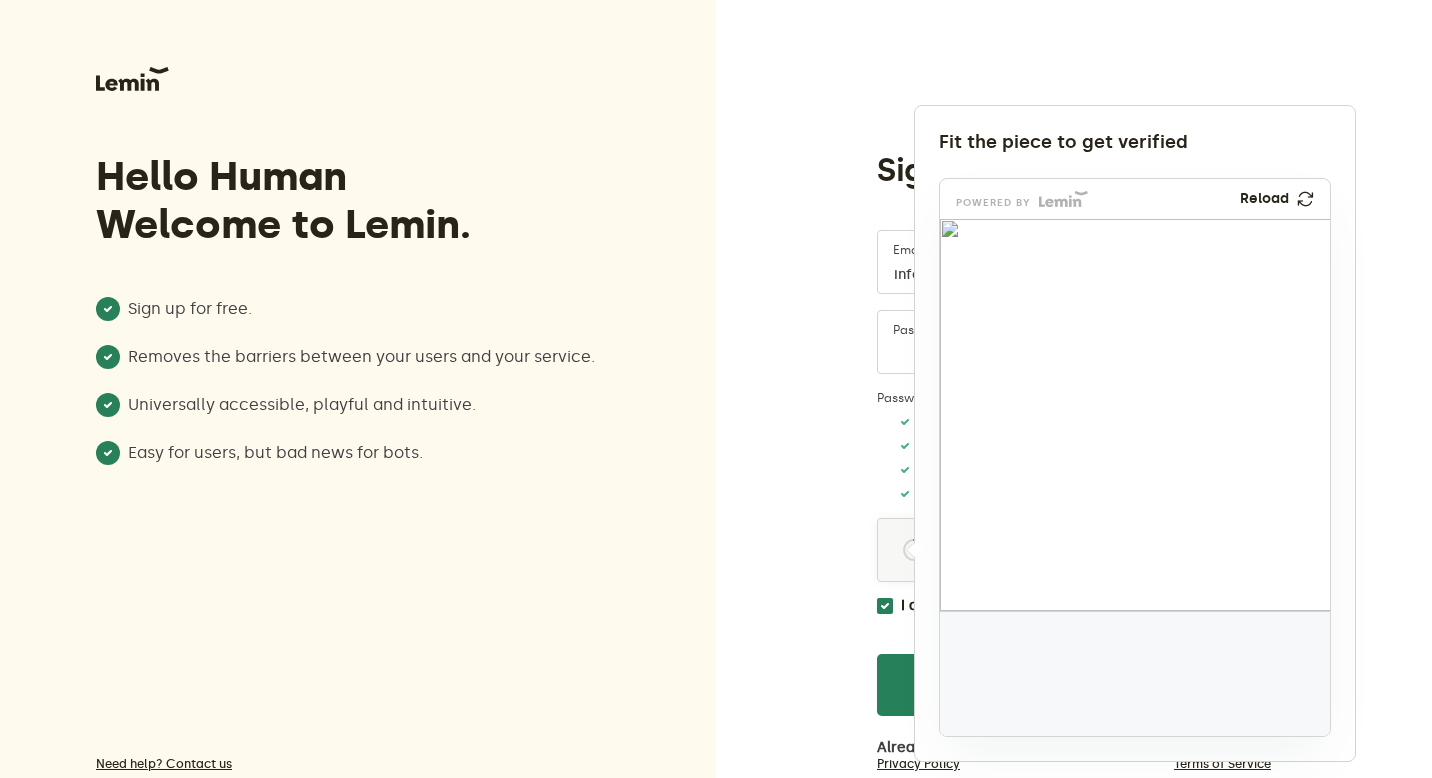 click at bounding box center [876, 439] 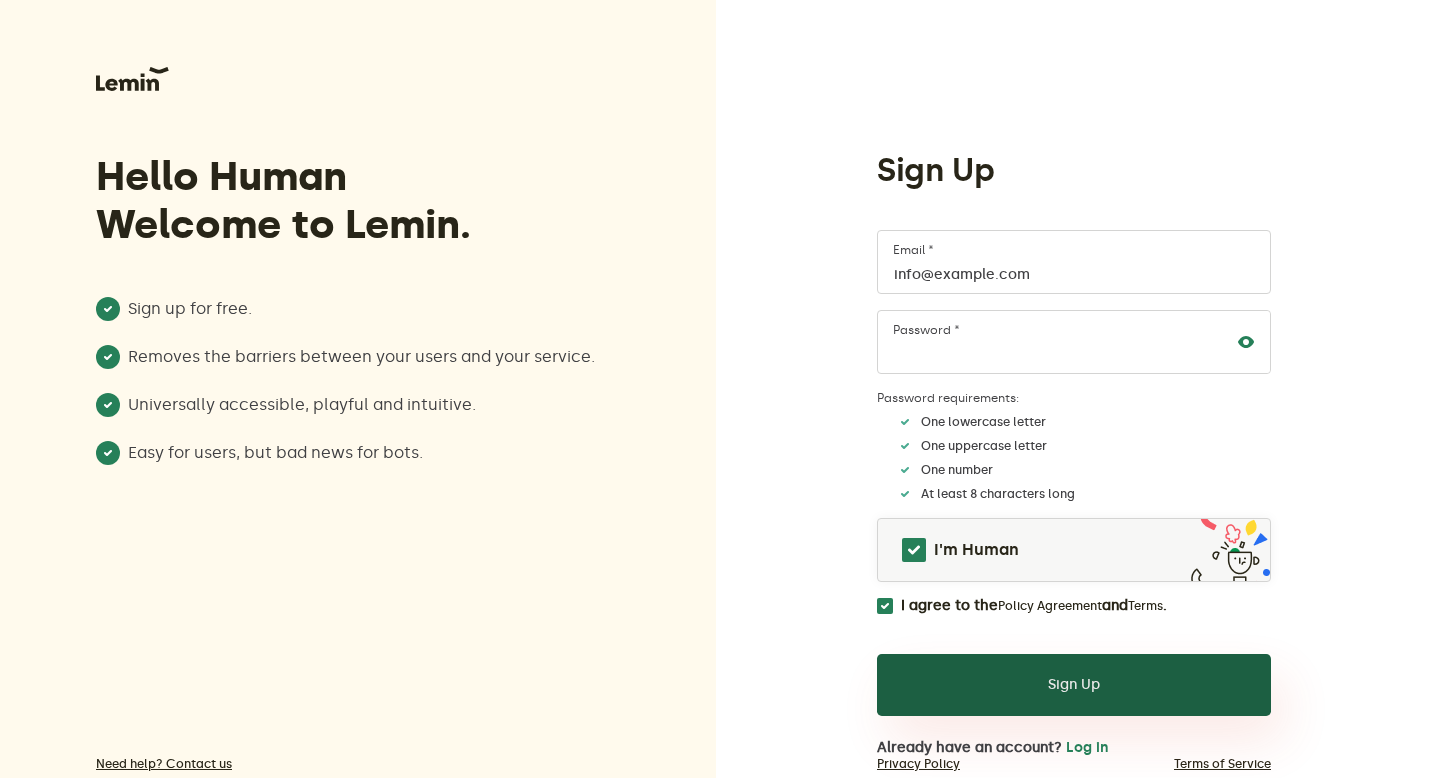 click on "Sign Up" at bounding box center [1074, 685] 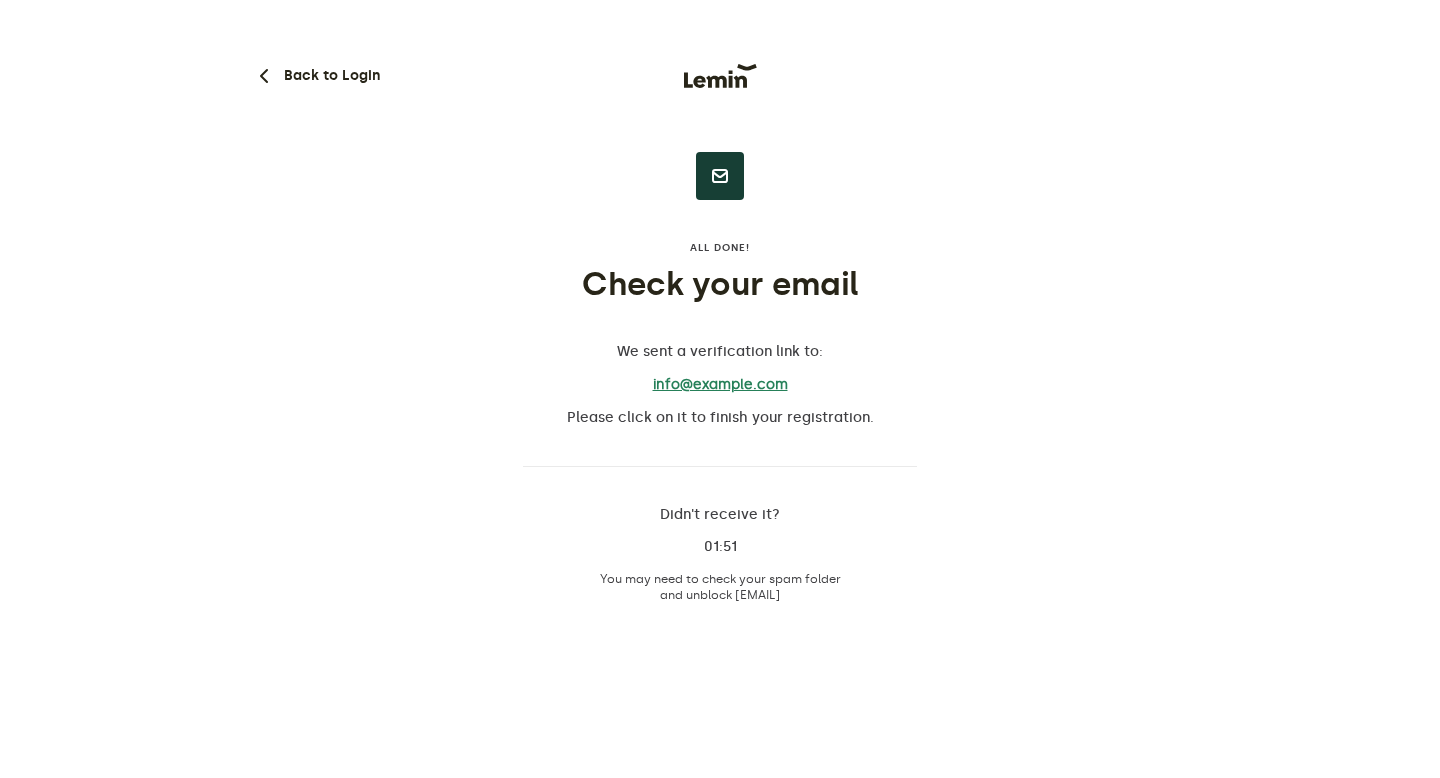 click on "info@[EXAMPLE.COM]" at bounding box center (720, 385) 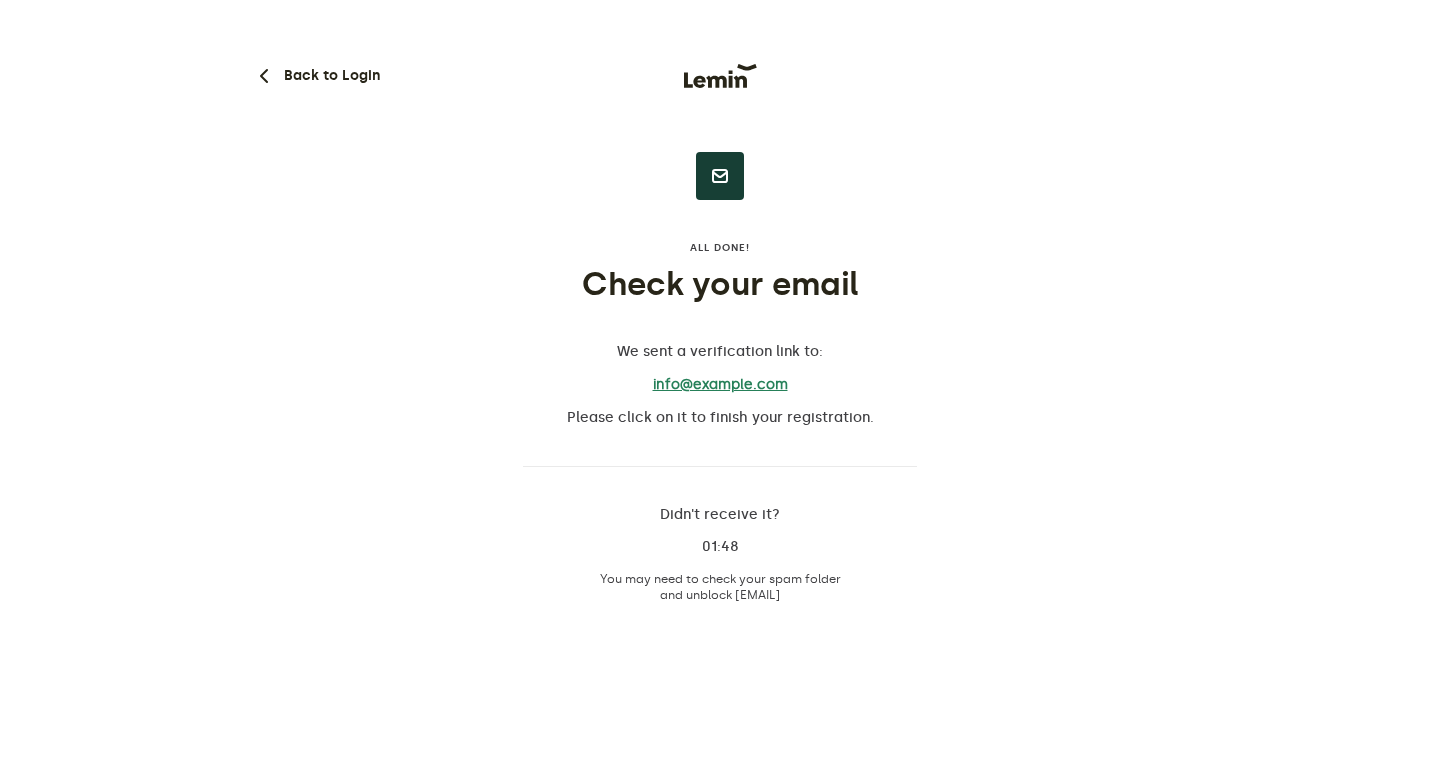 click on "info@[EXAMPLE.COM]" at bounding box center (720, 385) 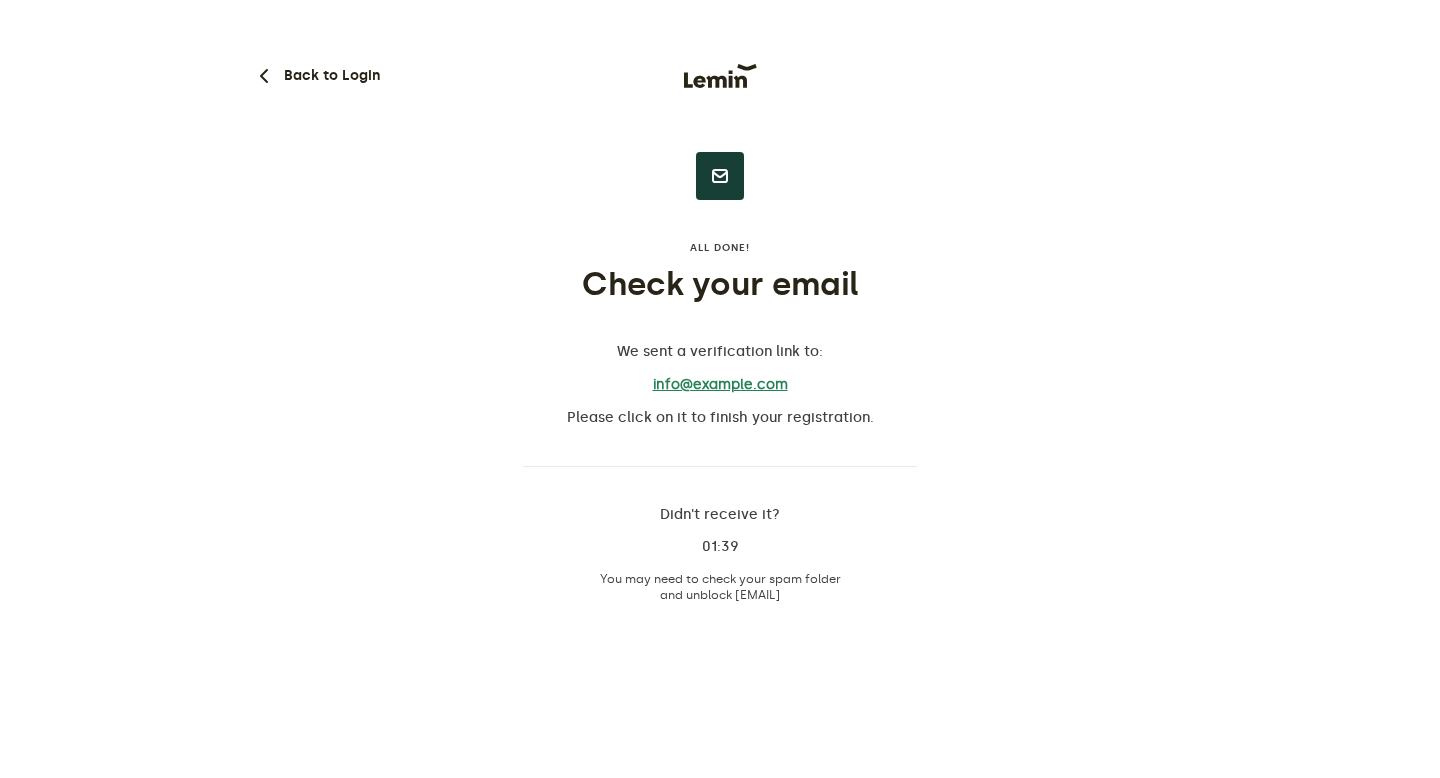 click on "info@[EXAMPLE.COM]" at bounding box center (720, 385) 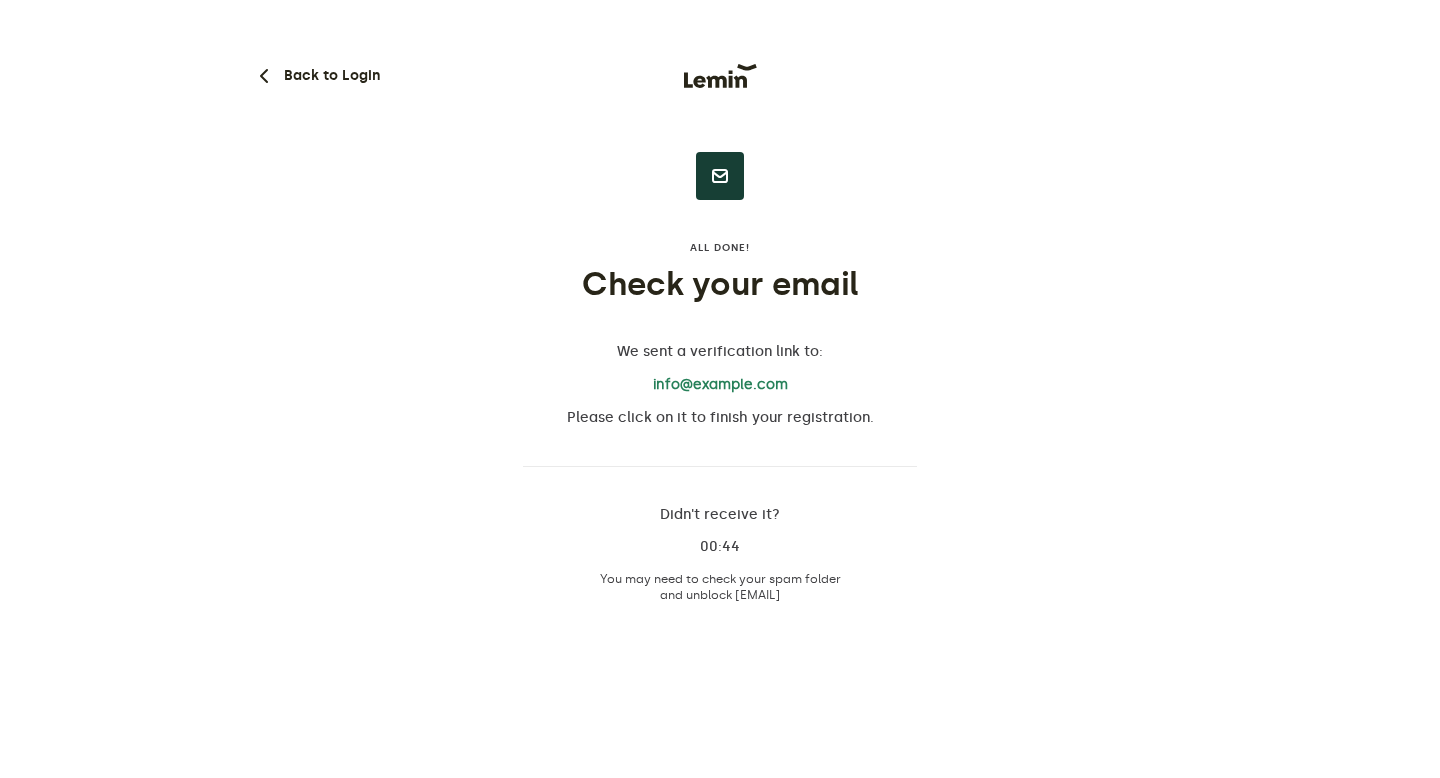 click on "Didn't receive it?" at bounding box center (720, 515) 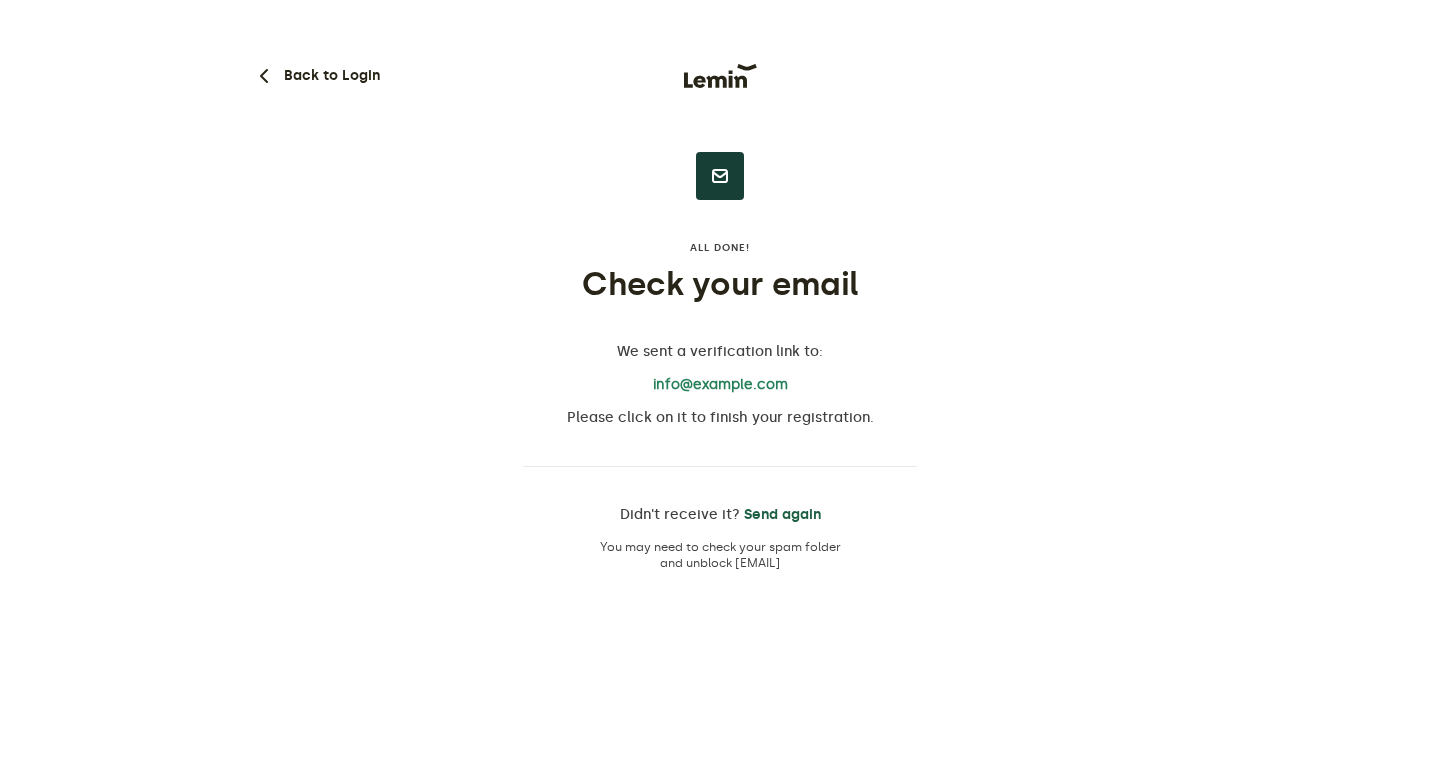 click on "Send again" at bounding box center (782, 515) 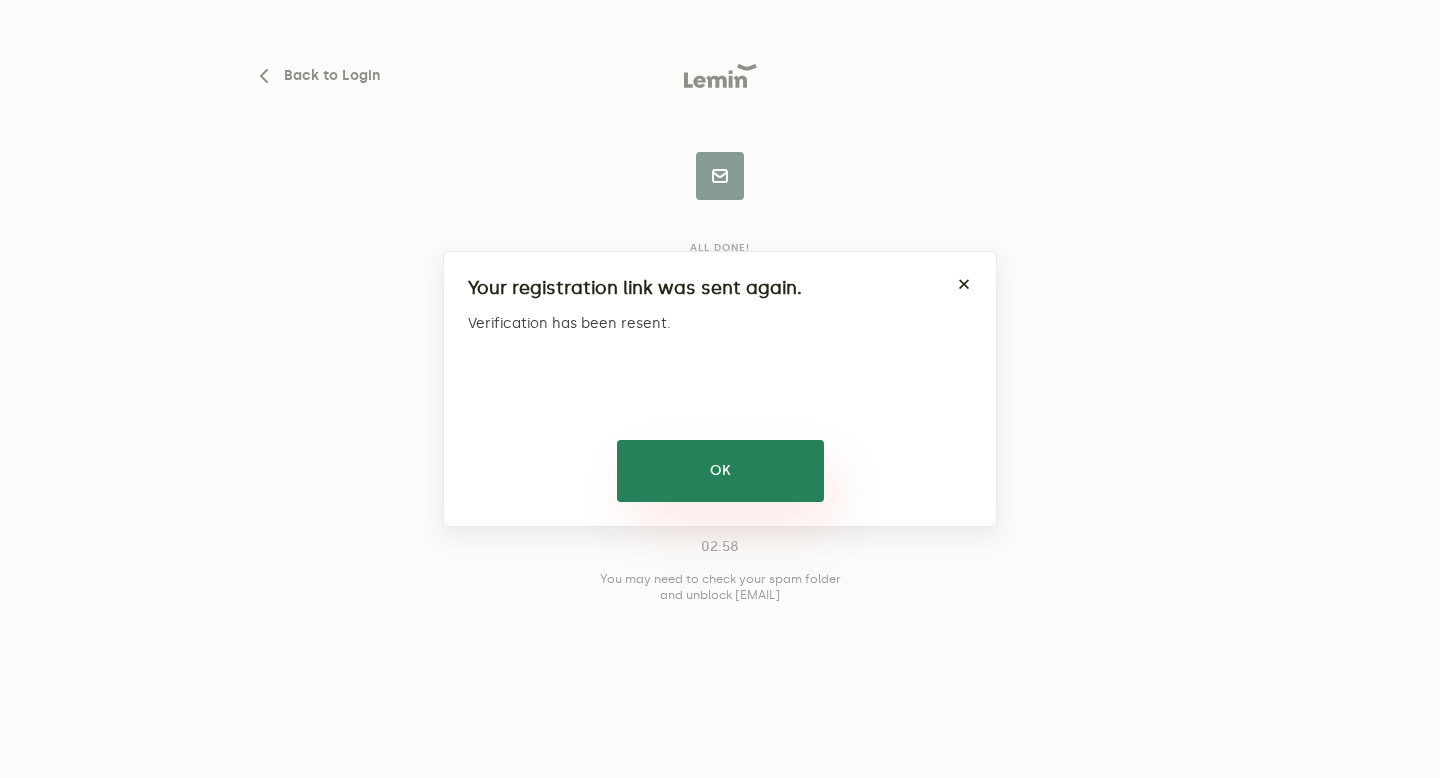 click on "OK" at bounding box center (720, 471) 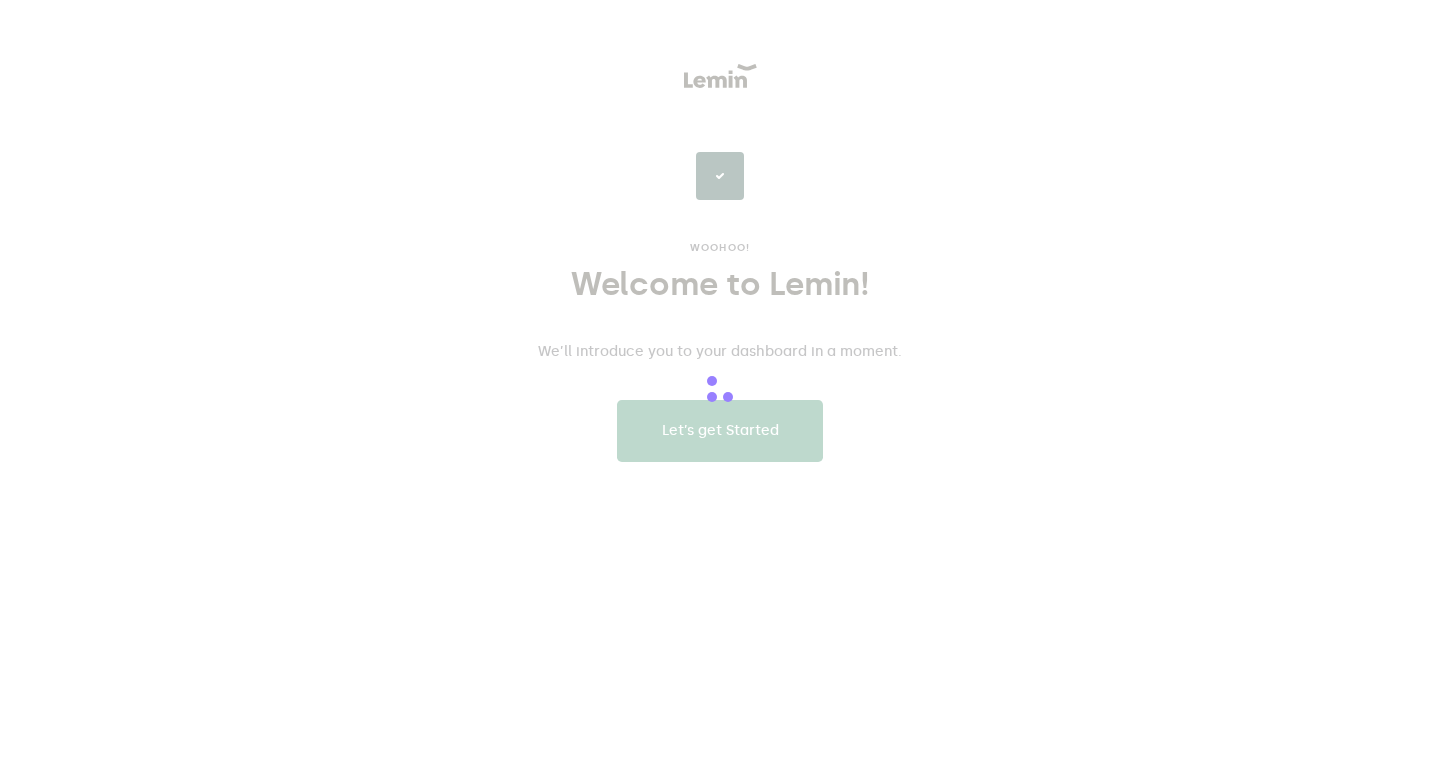 scroll, scrollTop: 0, scrollLeft: 0, axis: both 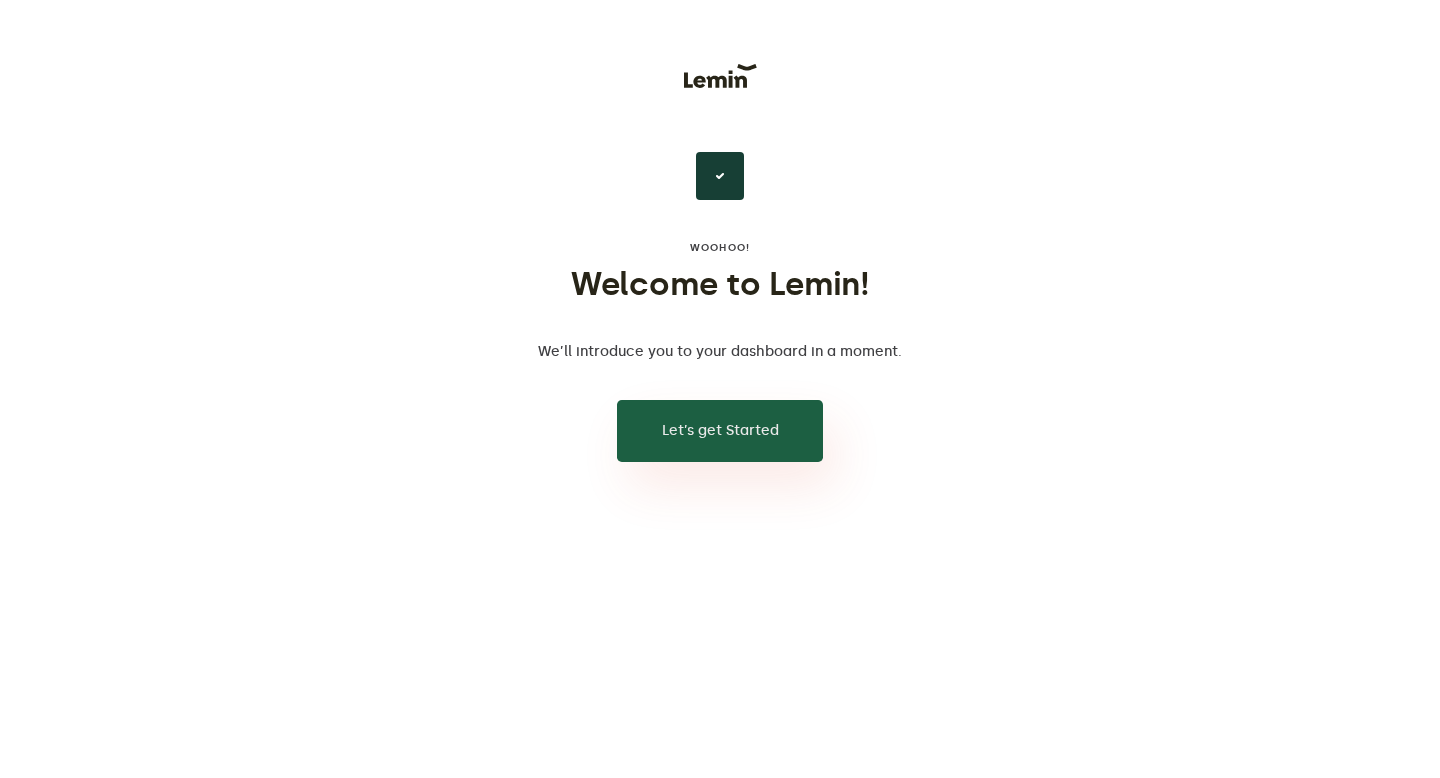 click on "Let’s get Started" at bounding box center (720, 431) 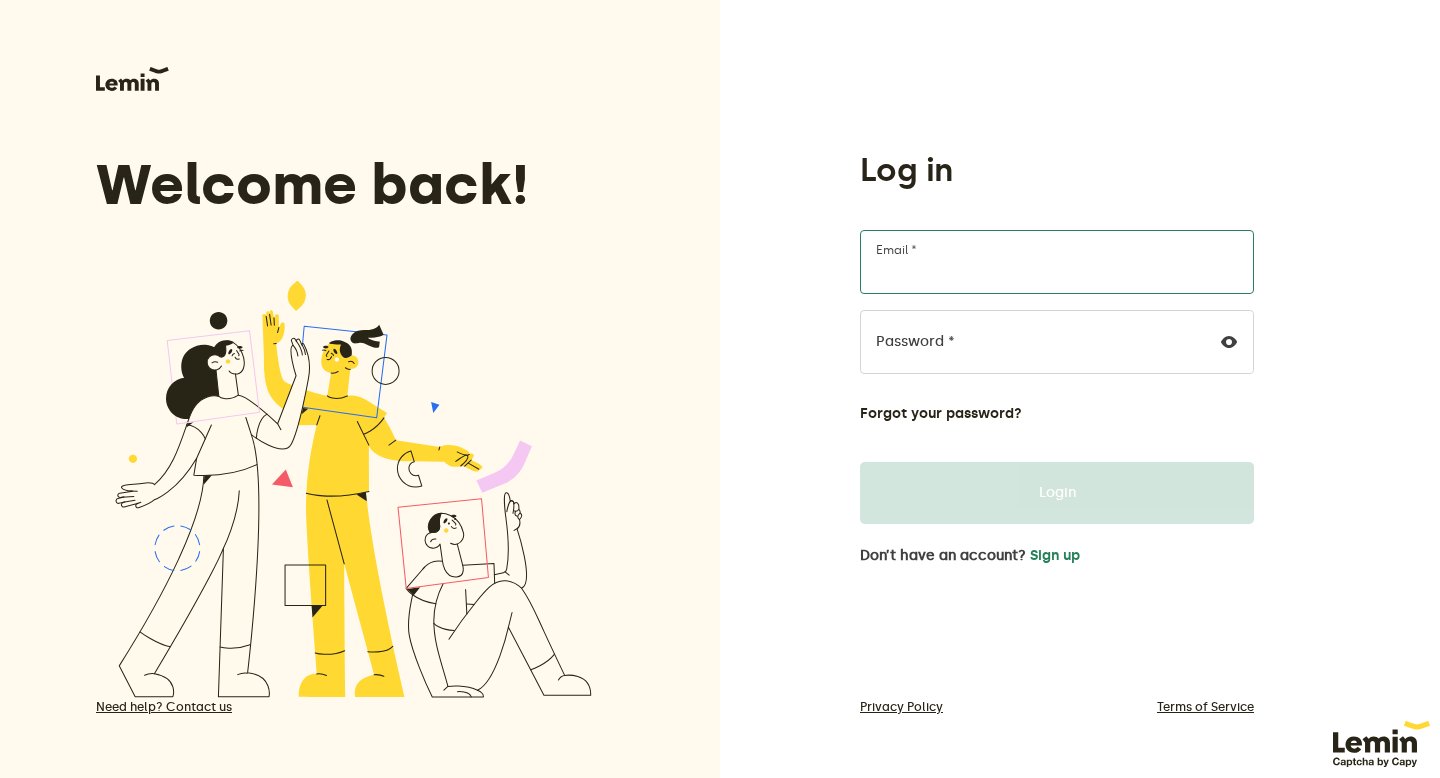 type on "info@[EXAMPLE.COM]" 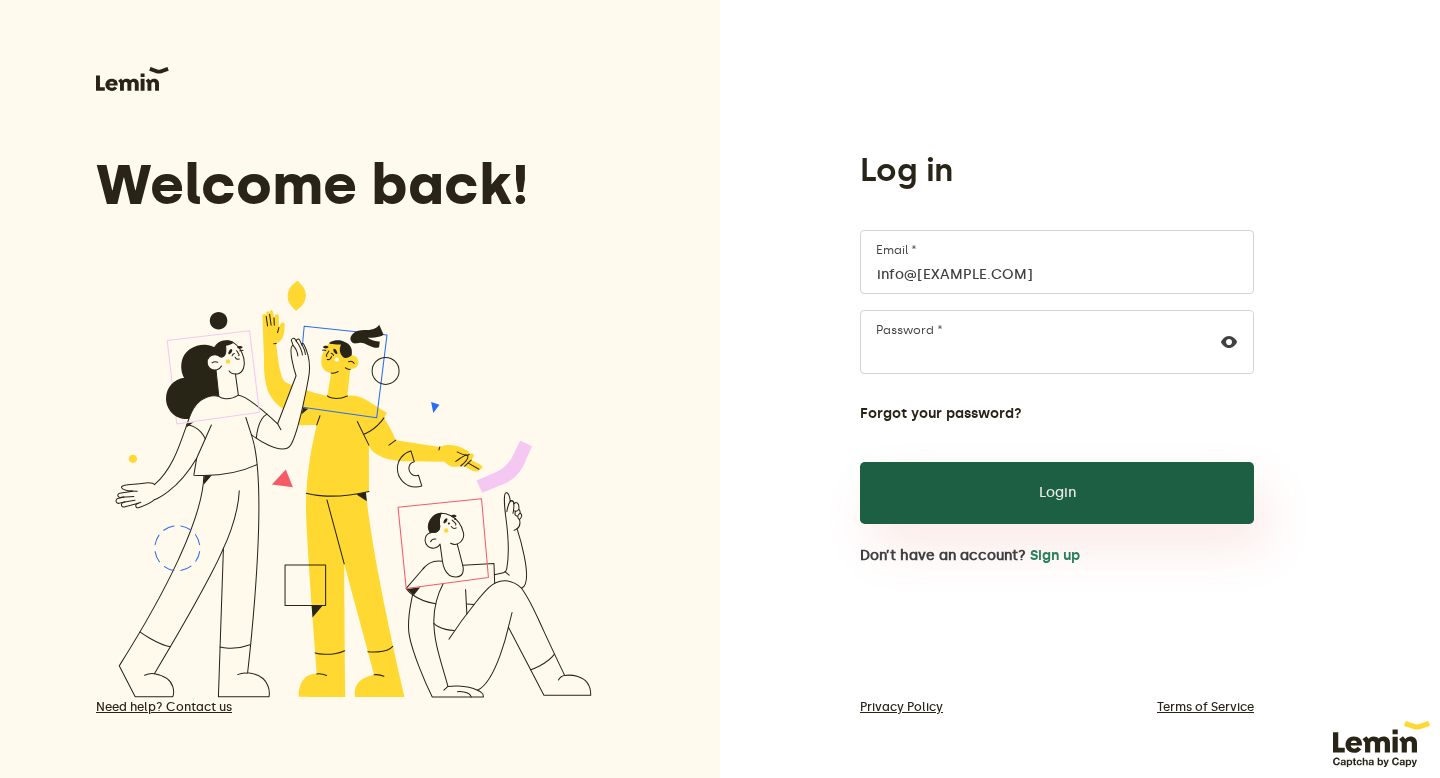 click on "Login" at bounding box center (1057, 493) 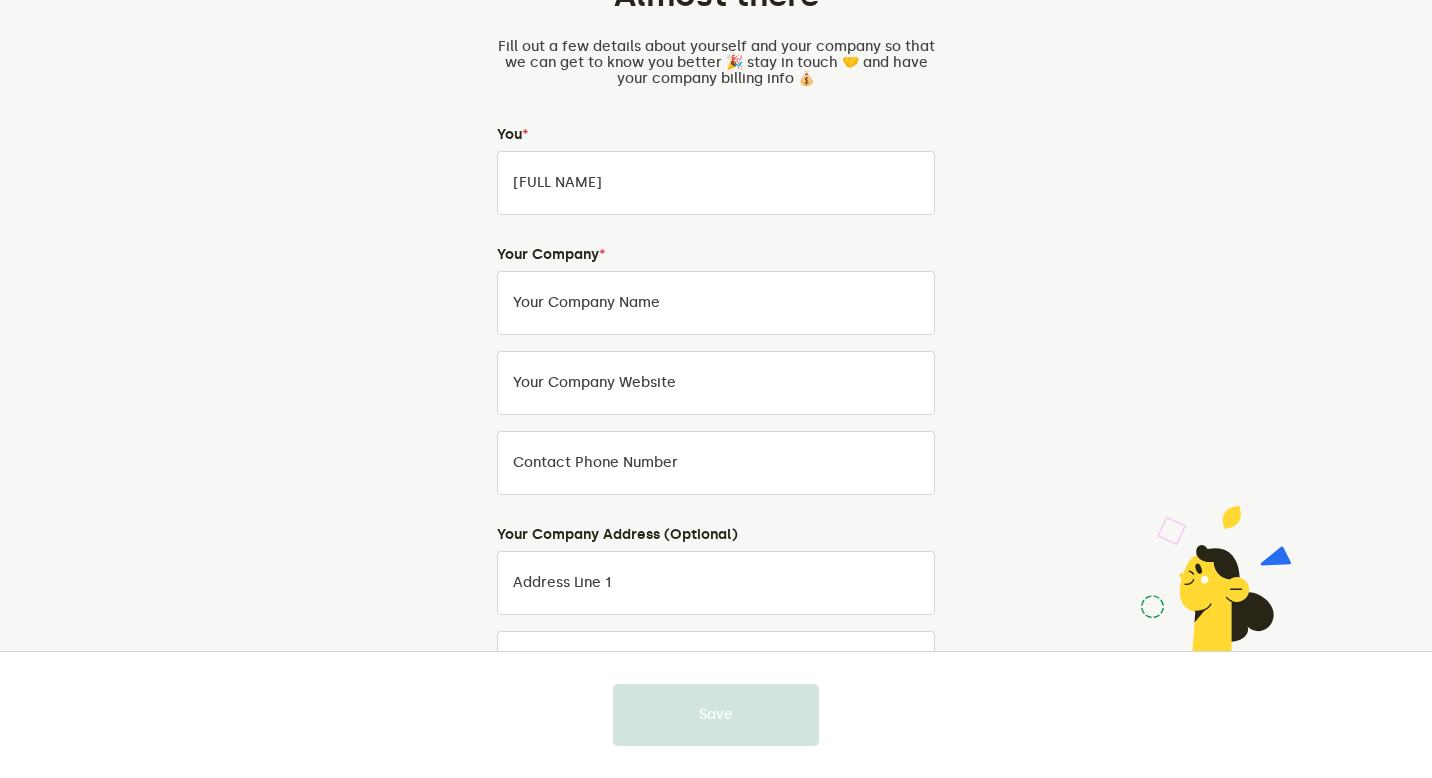 scroll, scrollTop: 0, scrollLeft: 0, axis: both 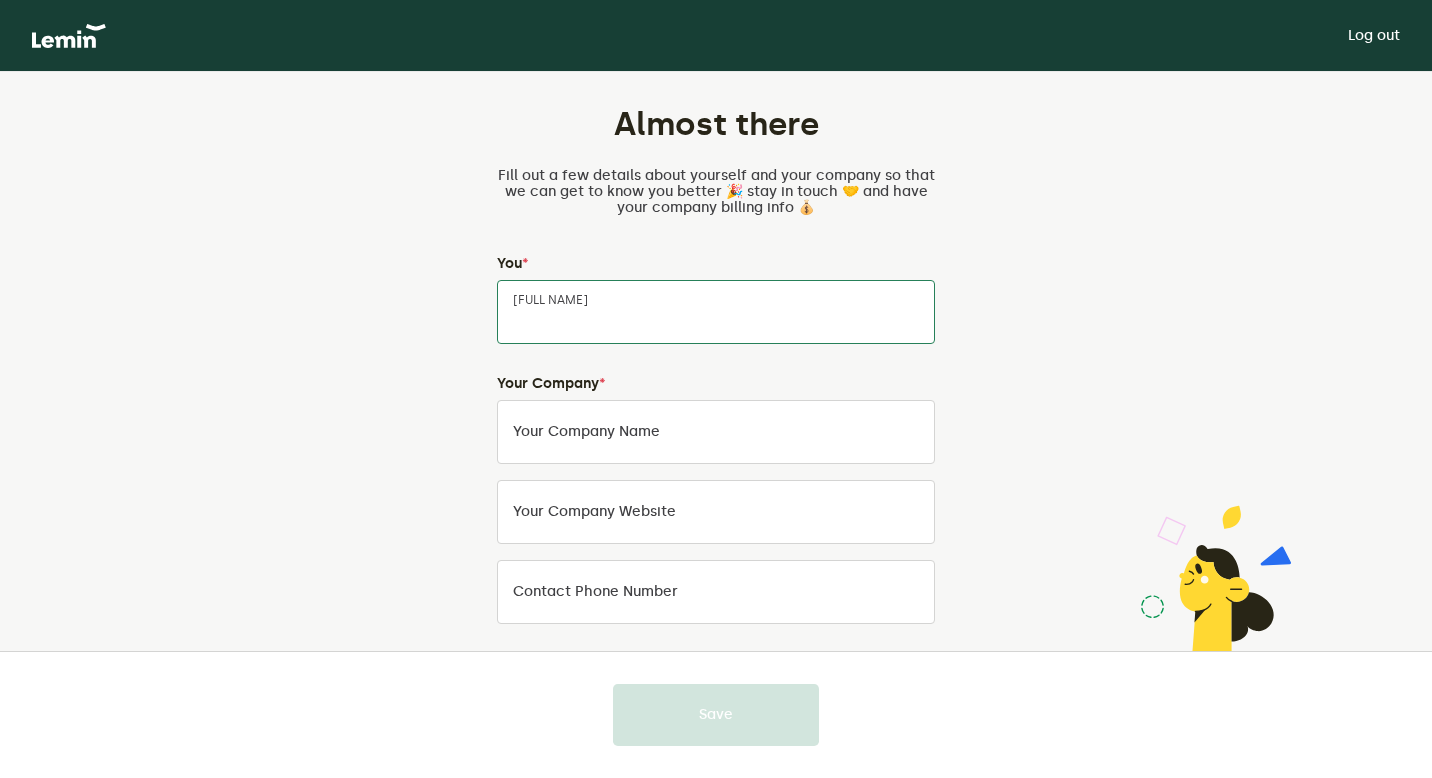 click on "[FULL NAME]" at bounding box center (716, 312) 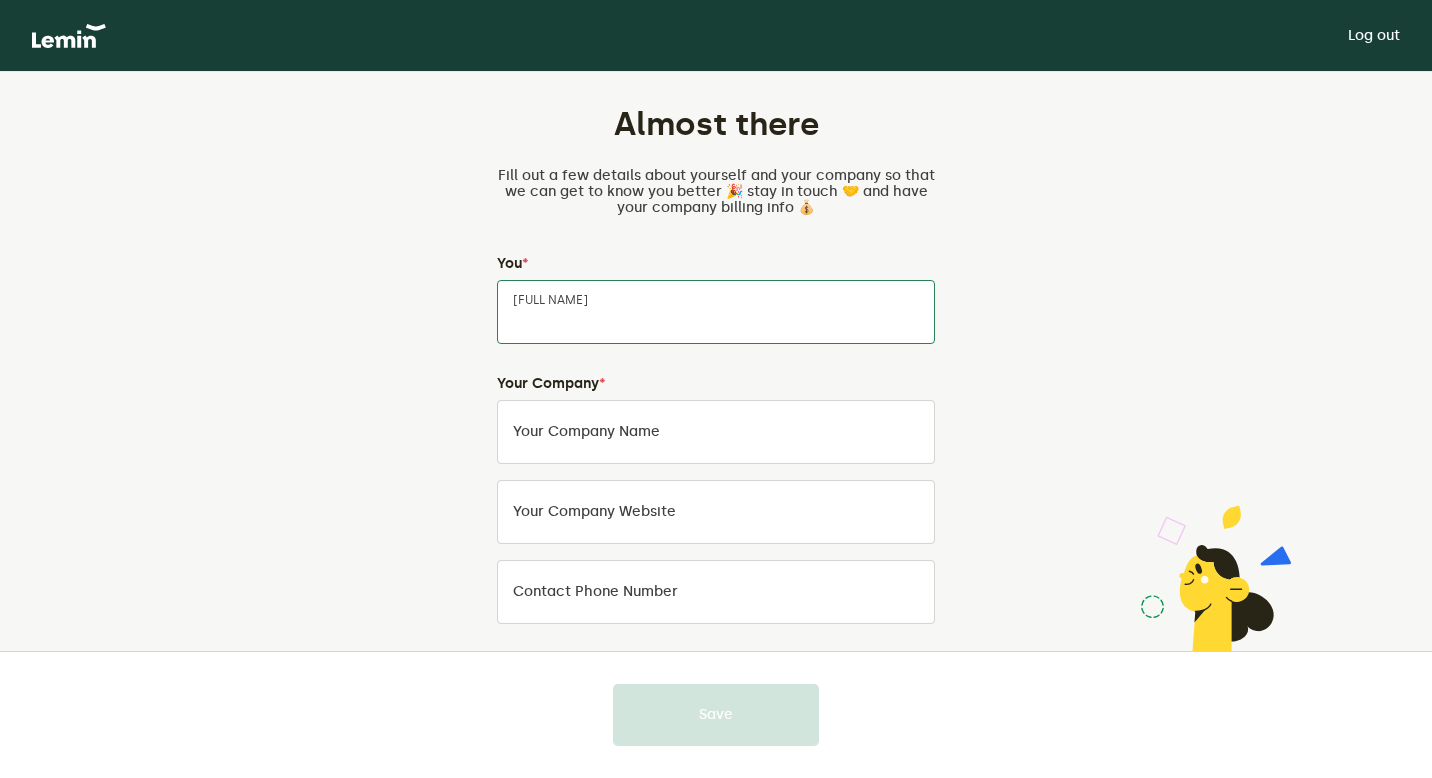 type on "[FIRST] [LAST]" 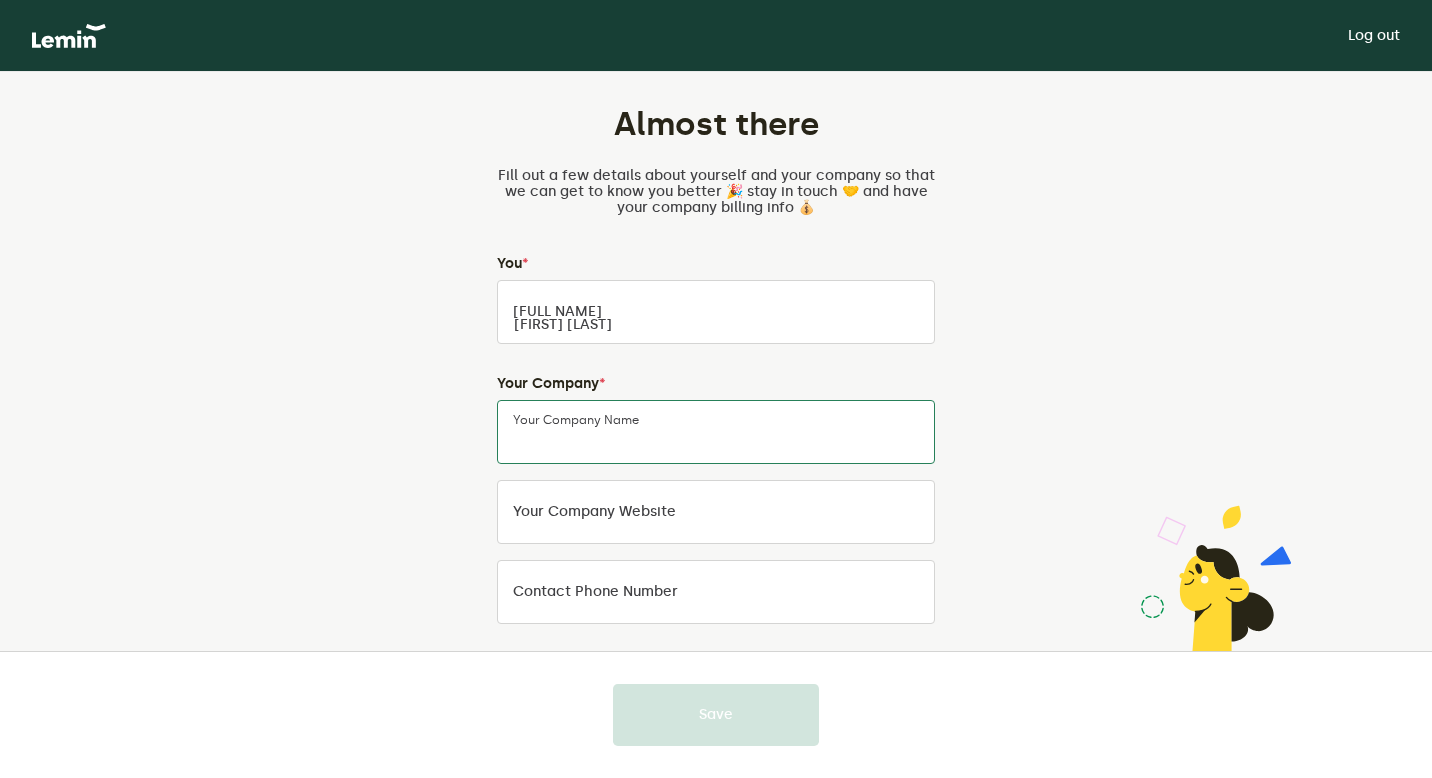 type on "Nogi Beauty House" 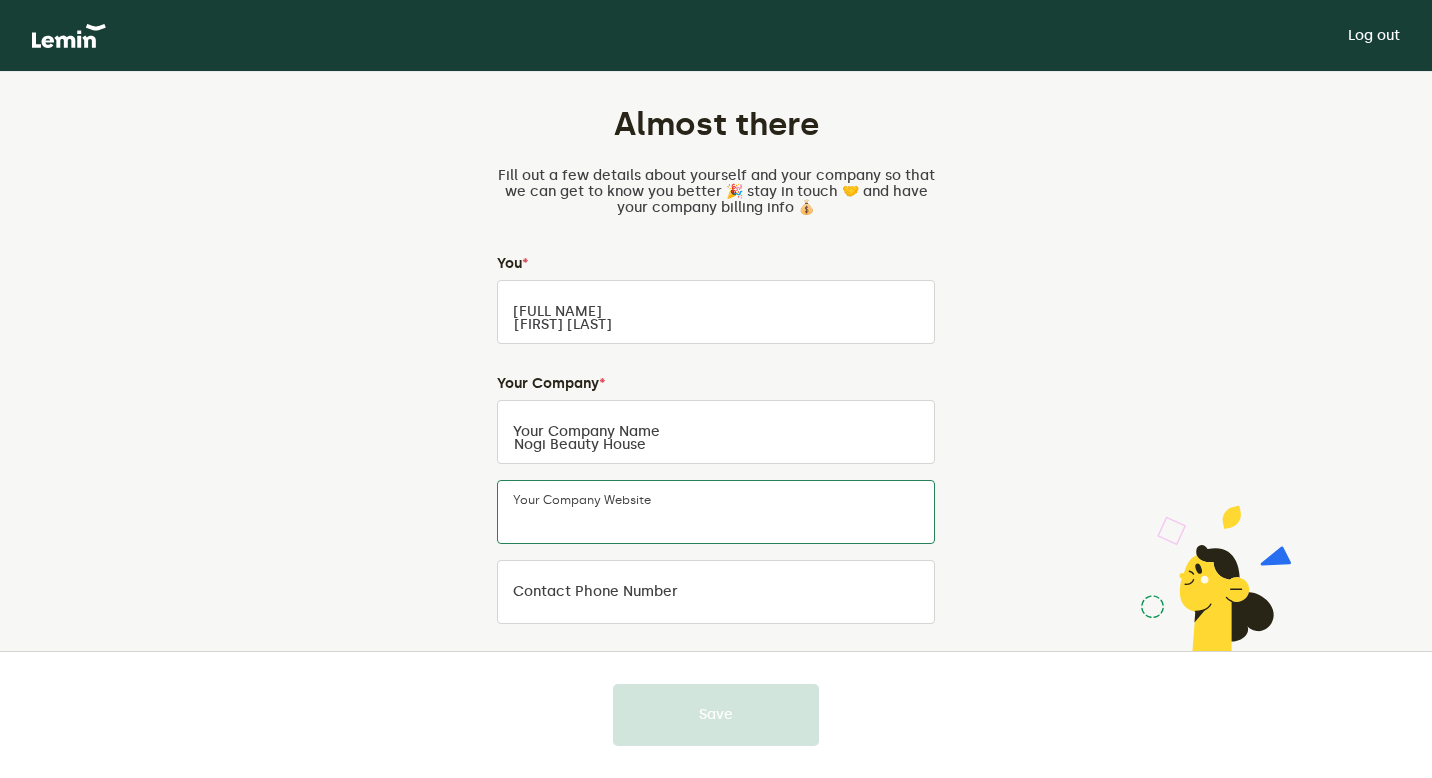 type on "Nogi Beauty House" 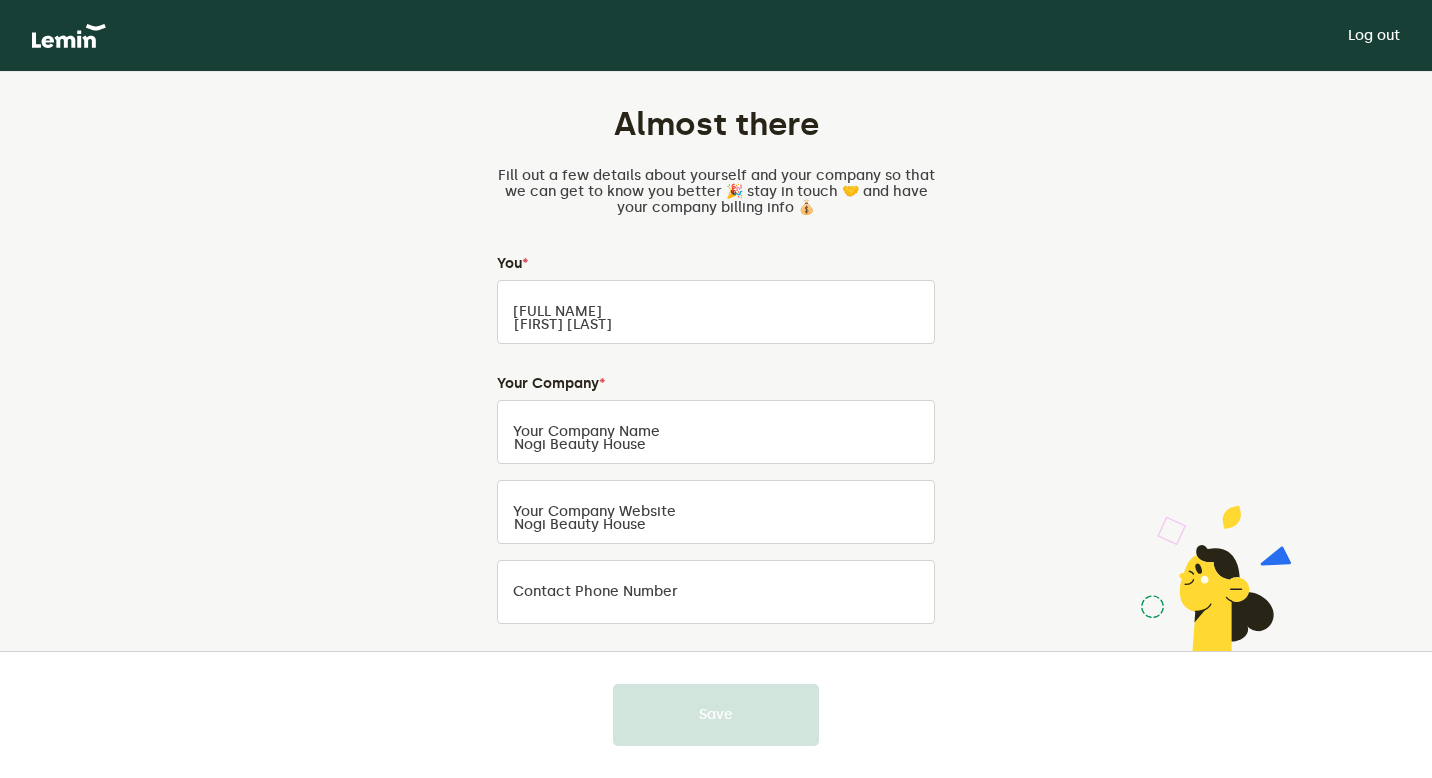type on "[NUMBER] [STREET]" 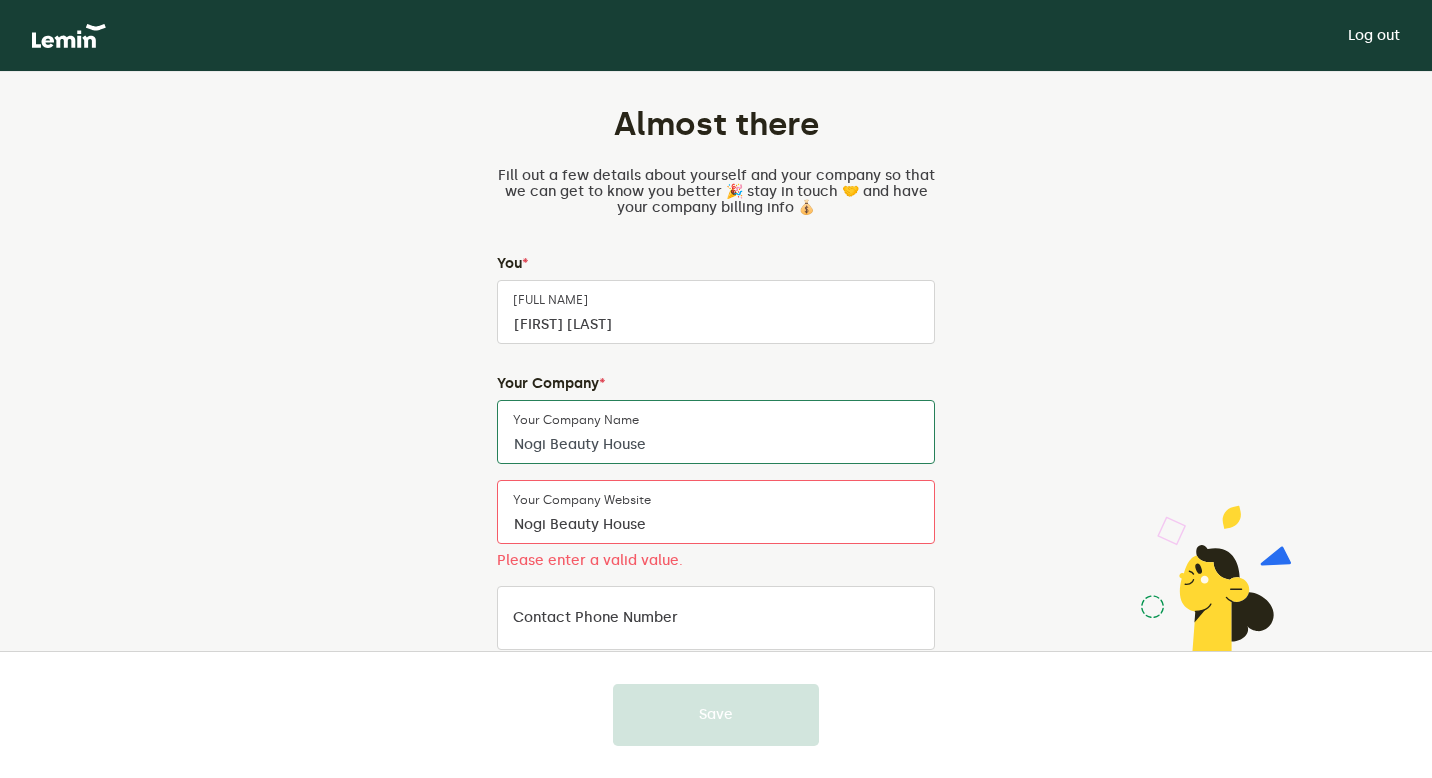 click on "Nogi Beauty House" at bounding box center (716, 432) 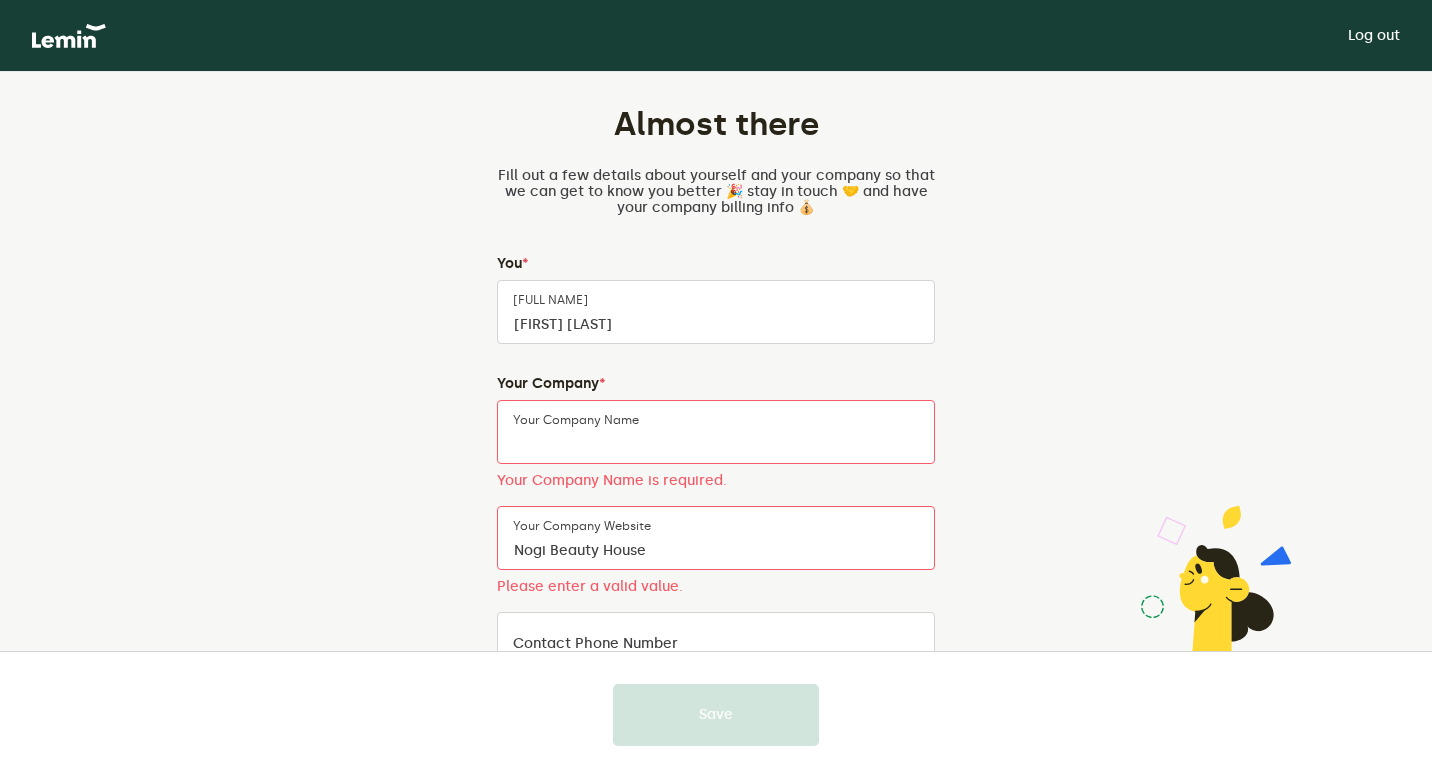 click on "Your Company Name" at bounding box center [716, 432] 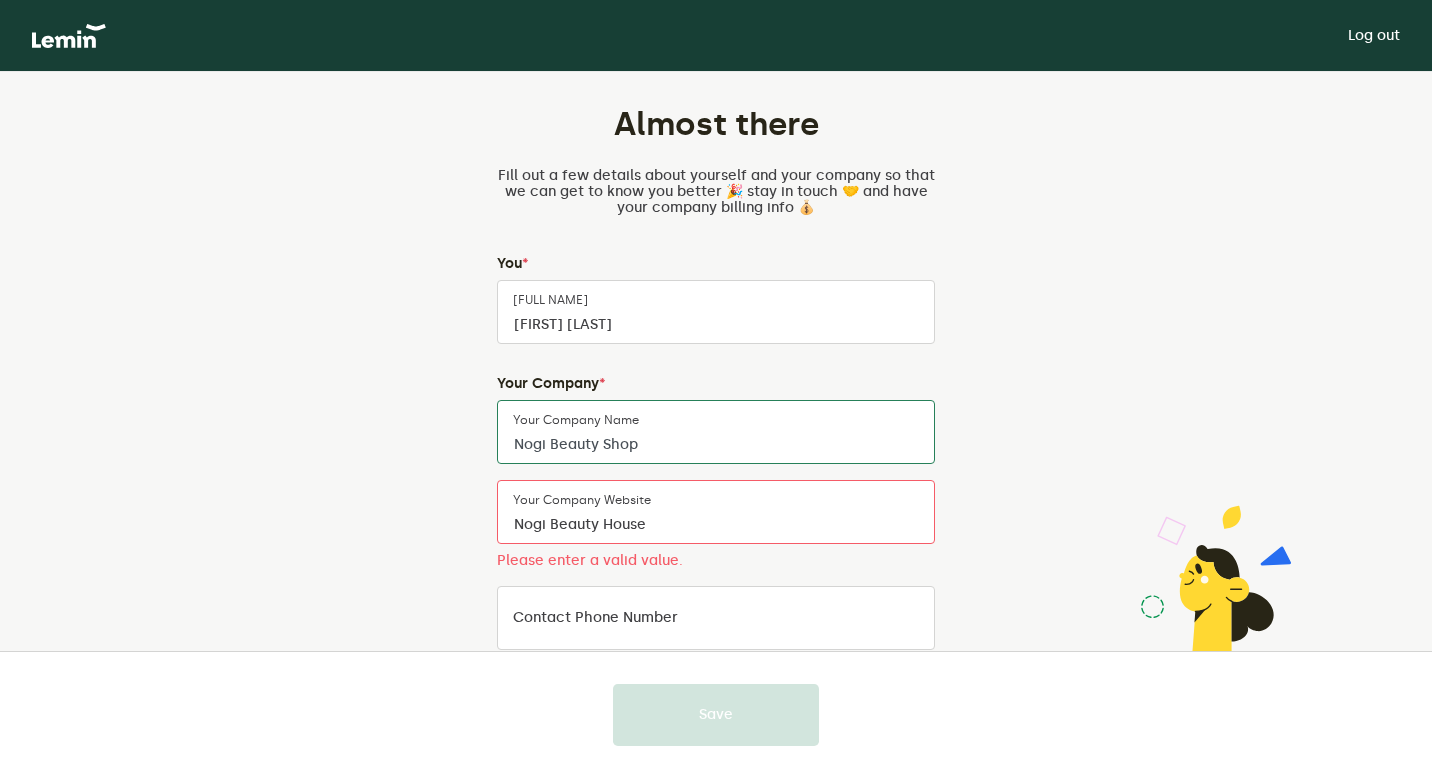 type on "Nogi Beauty Shop" 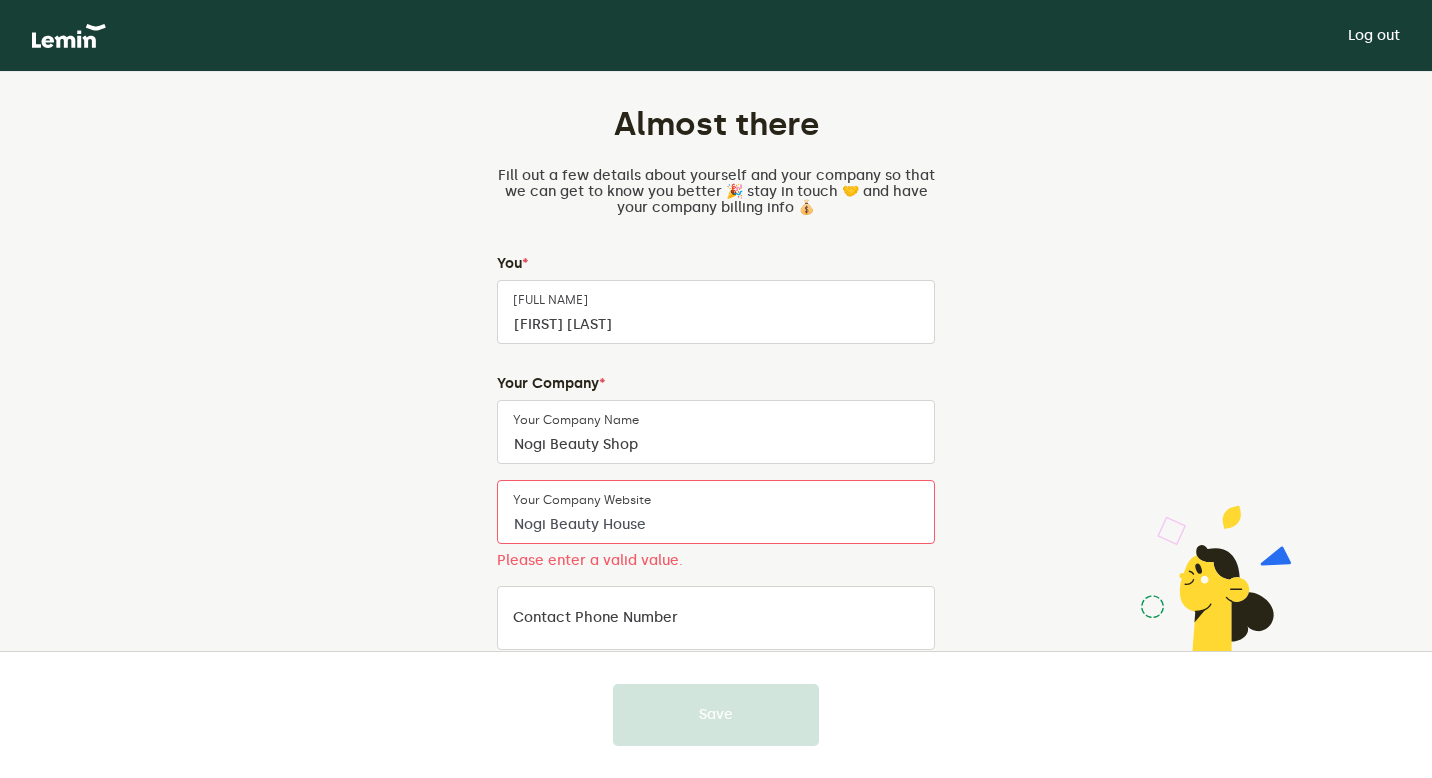 click on "Nogi Beauty House" at bounding box center (716, 512) 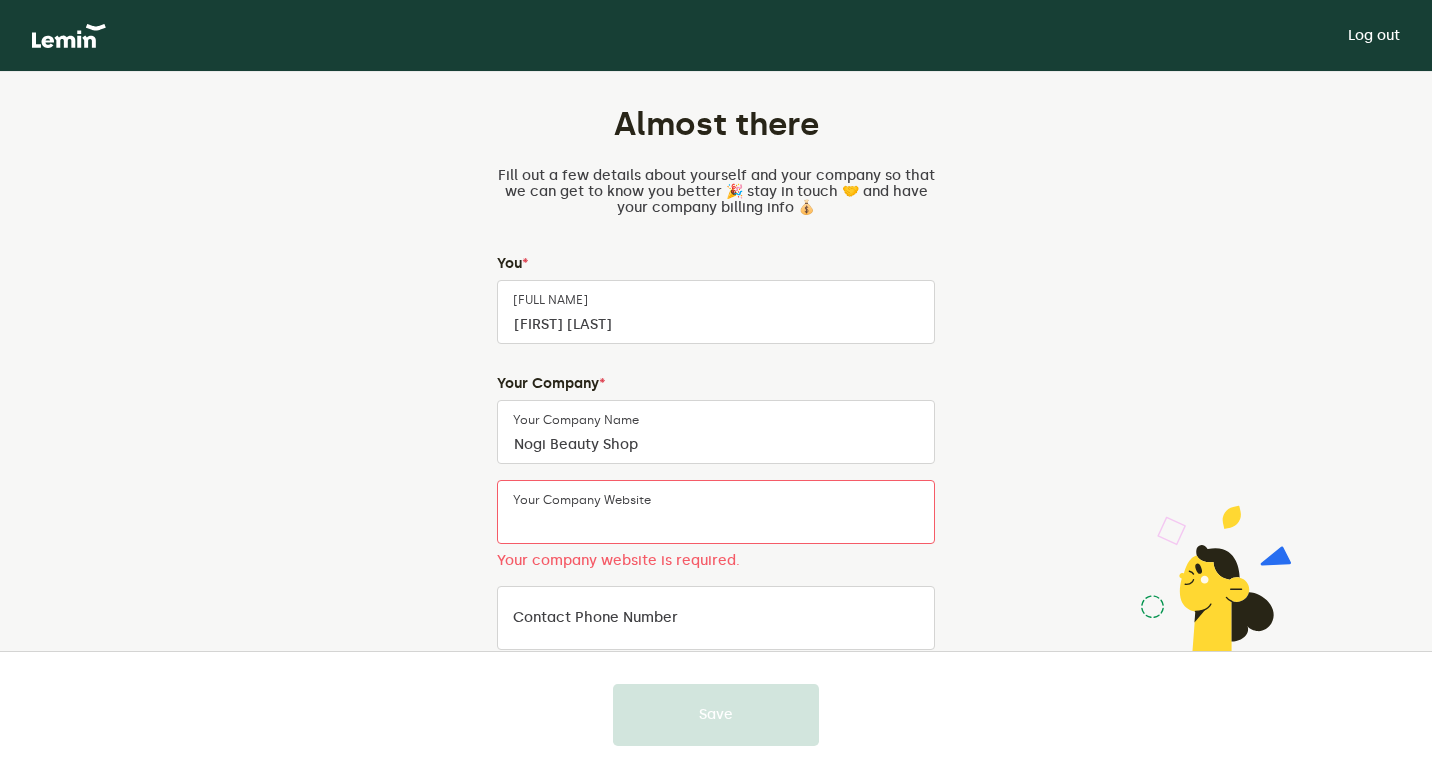 click on "Your company website" at bounding box center [716, 512] 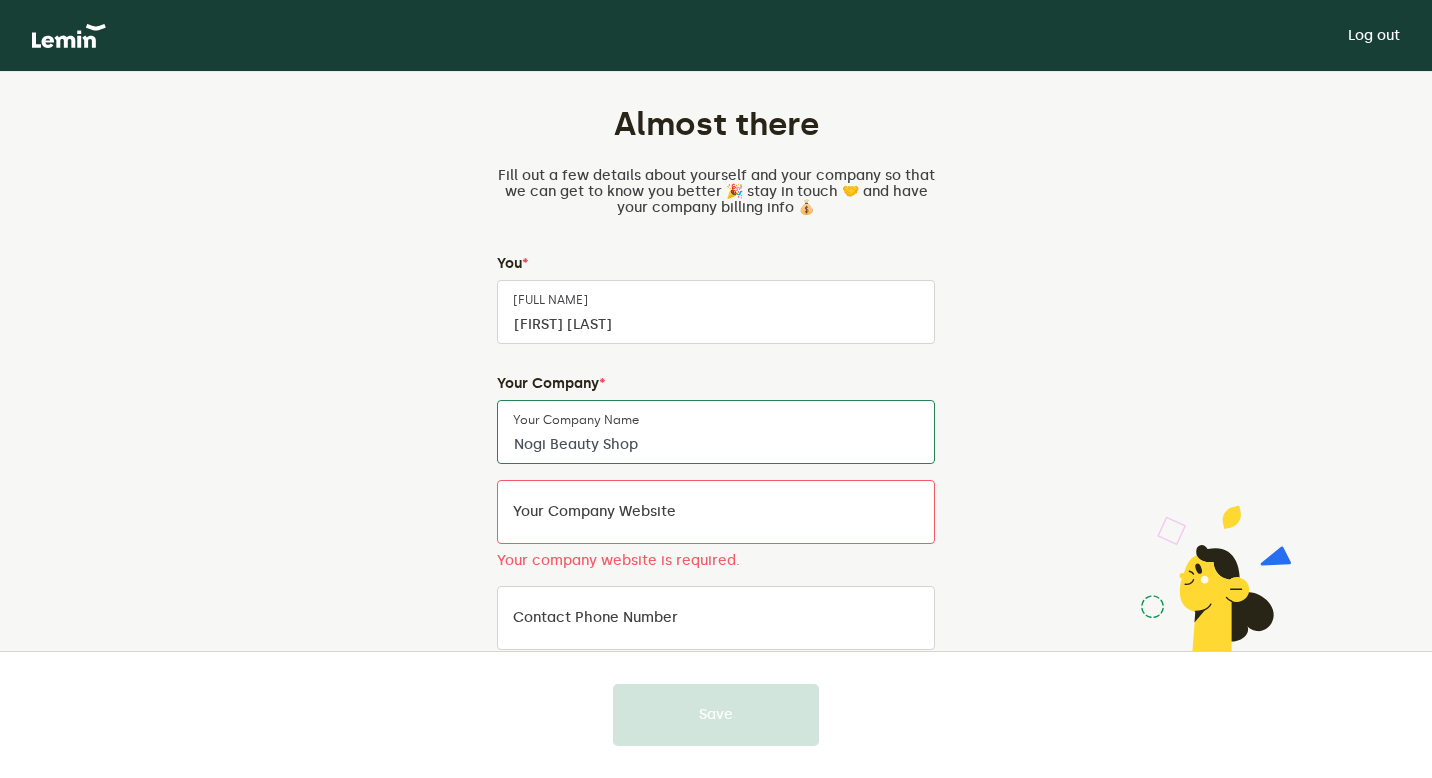 click on "Nogi Beauty Shop" at bounding box center (716, 432) 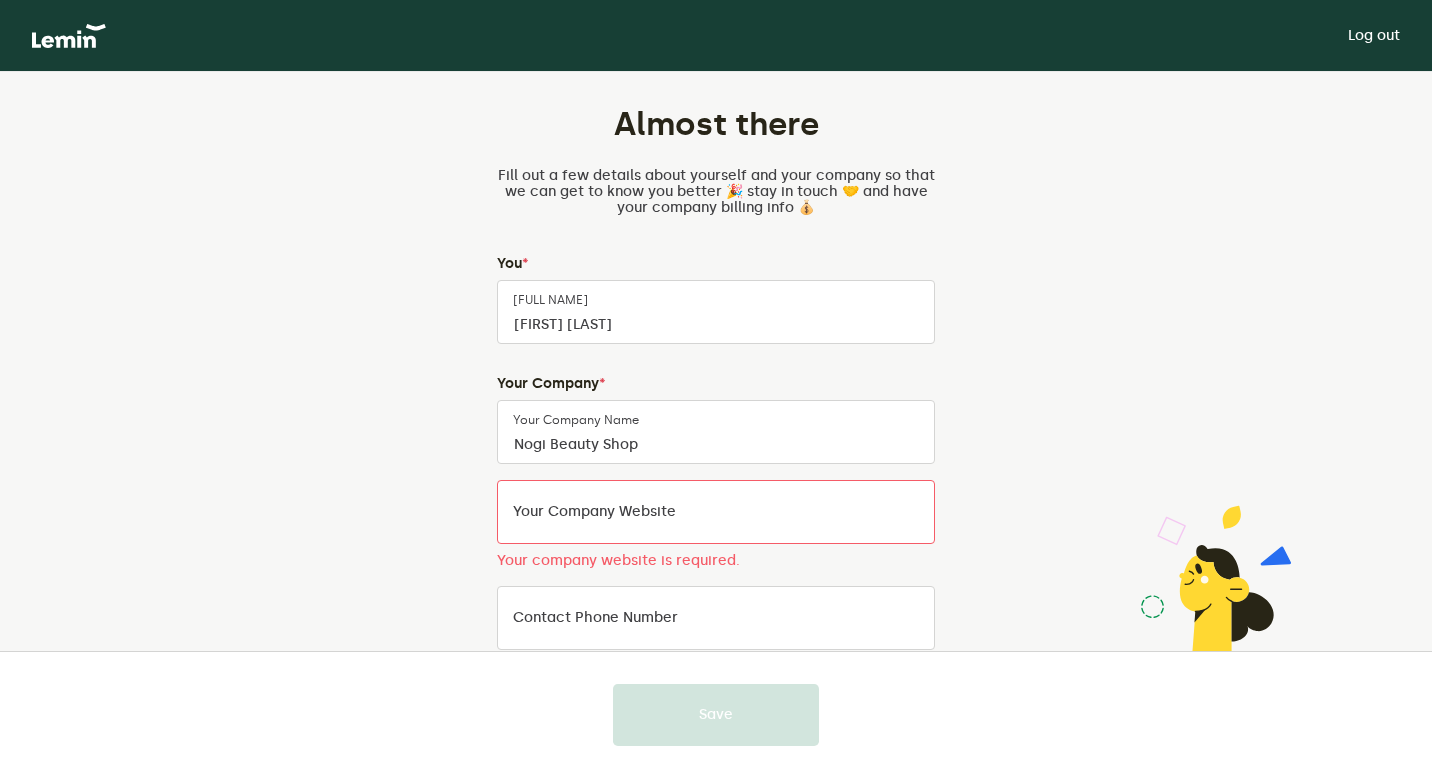 click on "Your company website" at bounding box center [594, 512] 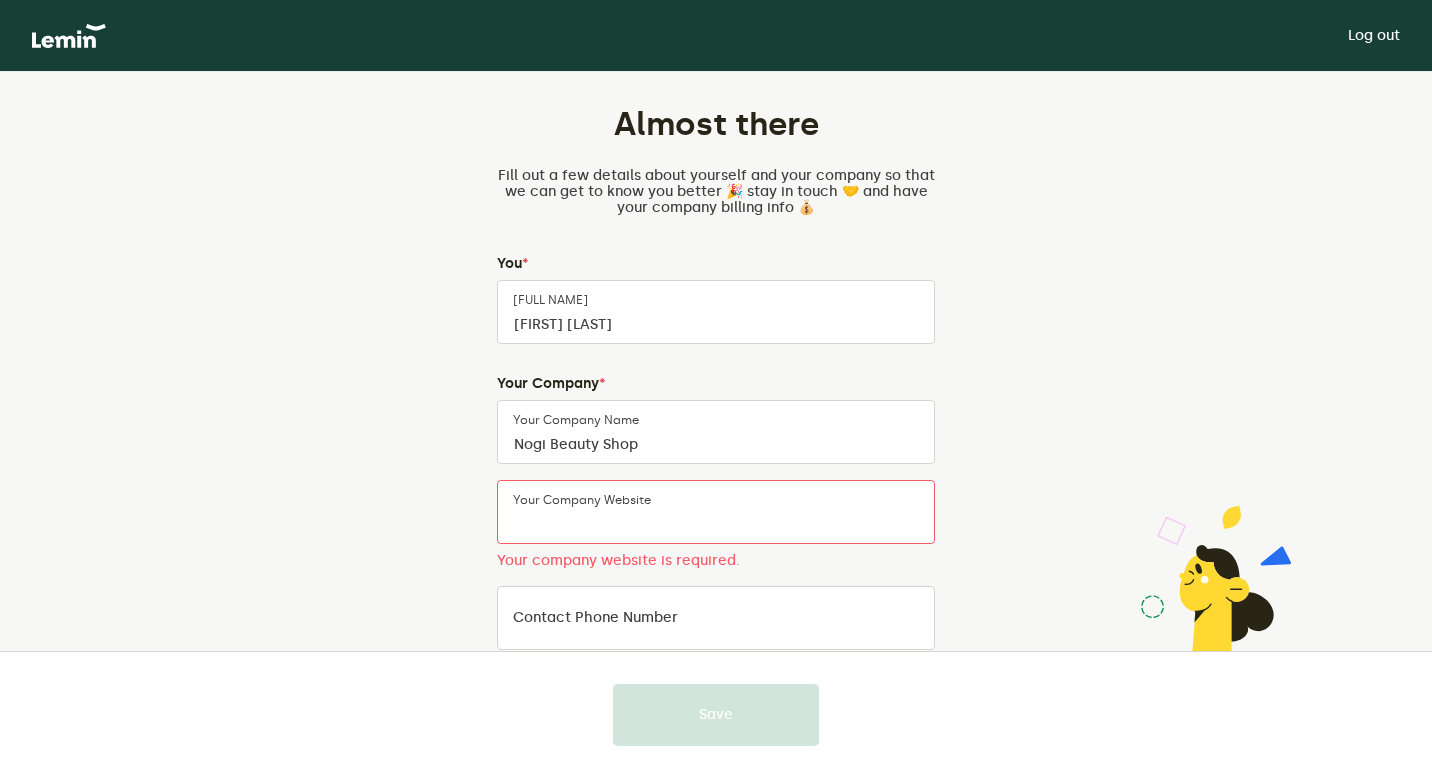 click on "Your company website" at bounding box center [716, 512] 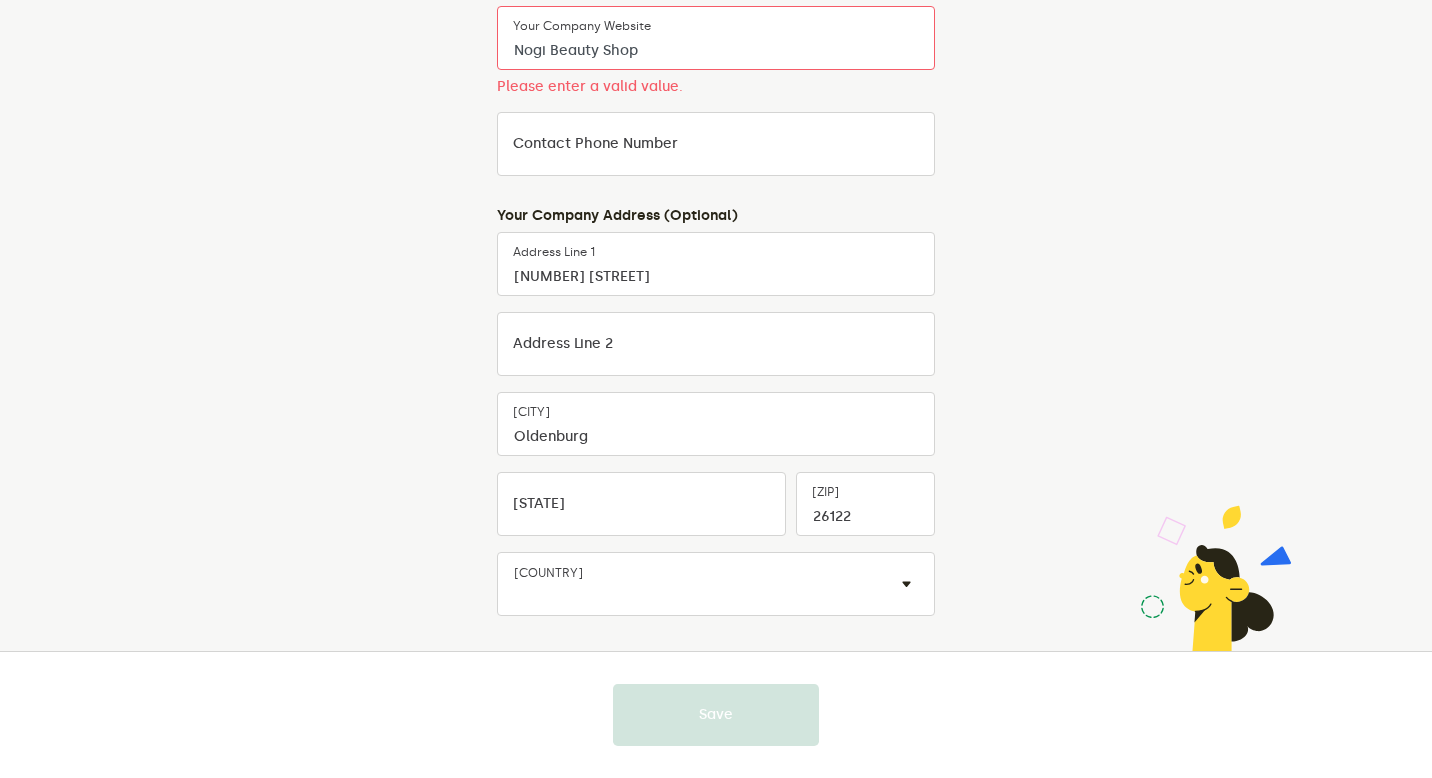 scroll, scrollTop: 519, scrollLeft: 0, axis: vertical 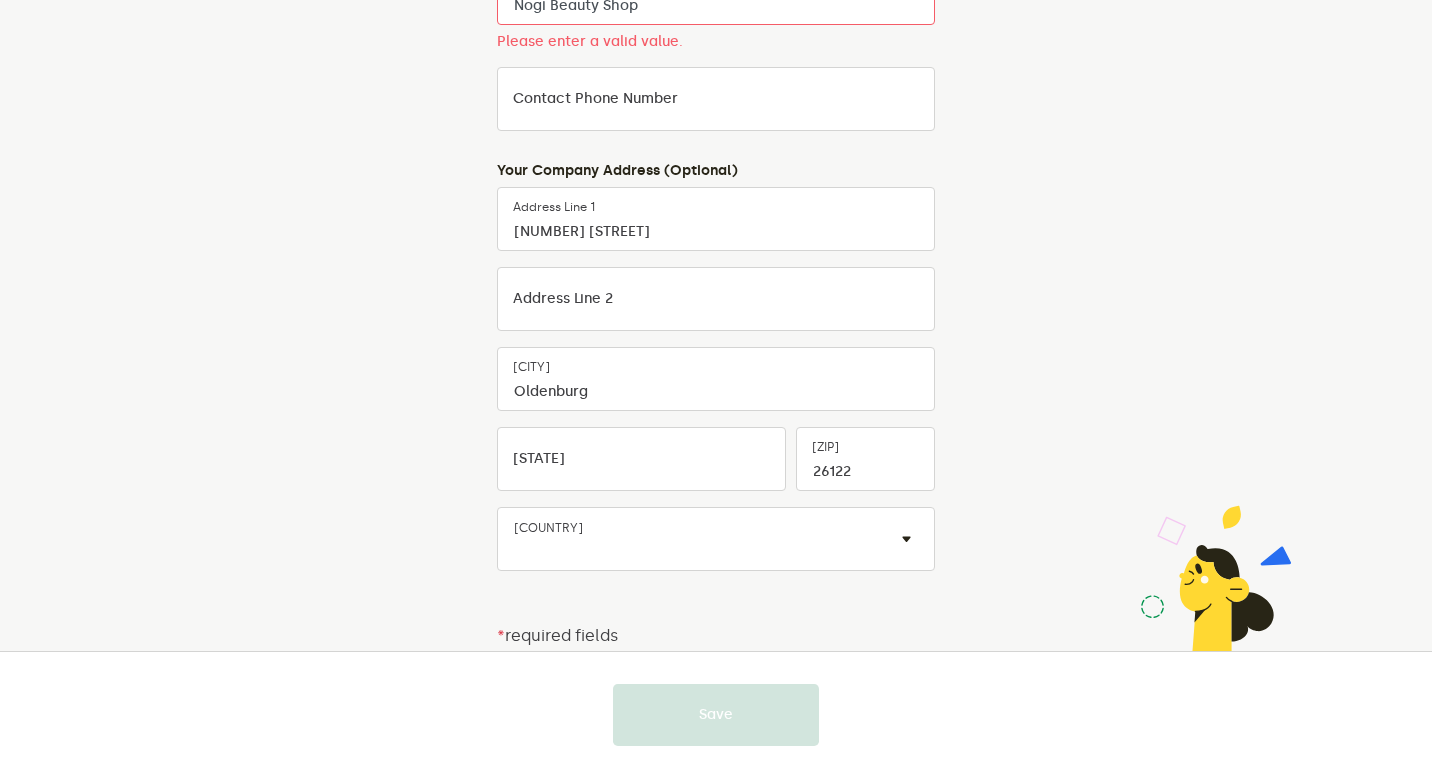 type on "Nogi Beauty Shop" 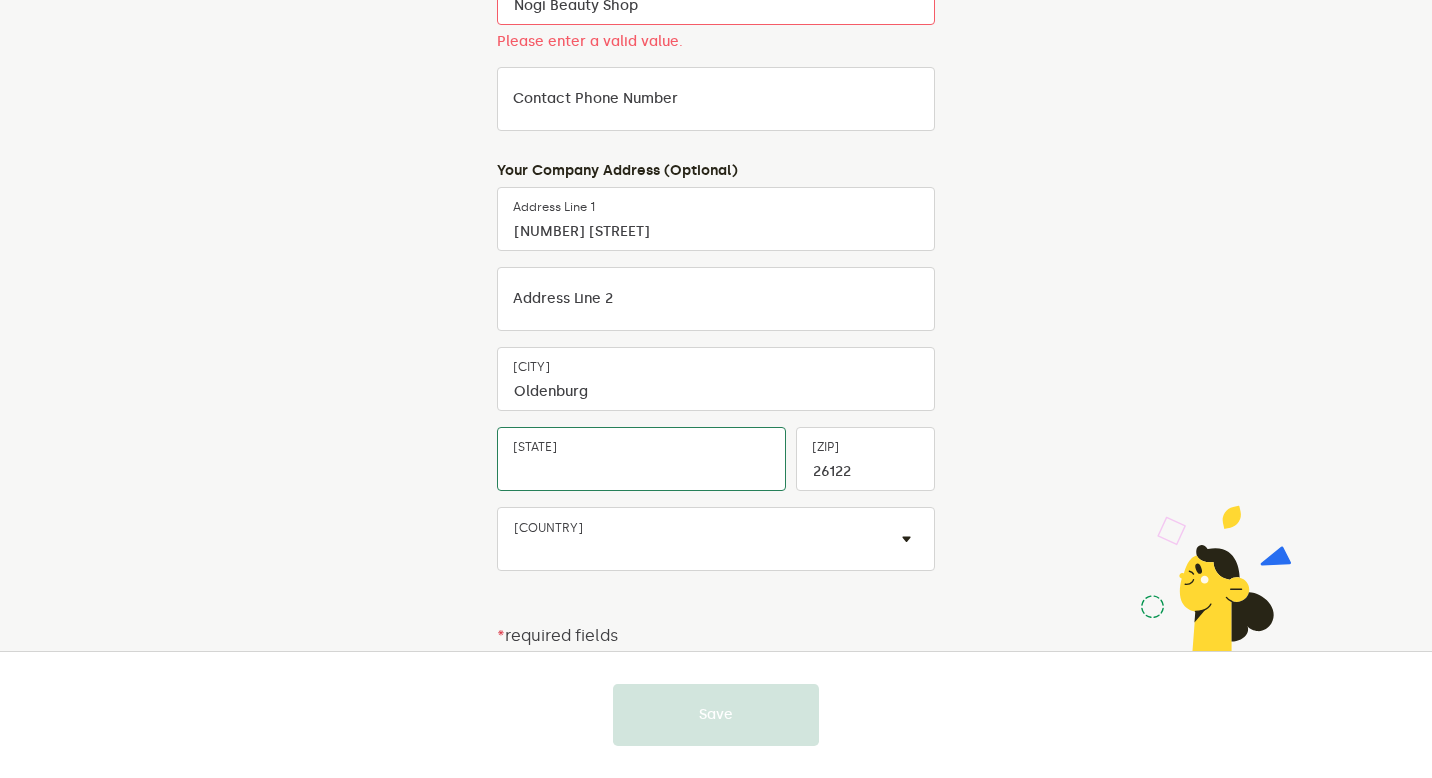 click on "[STATE]" at bounding box center [641, 459] 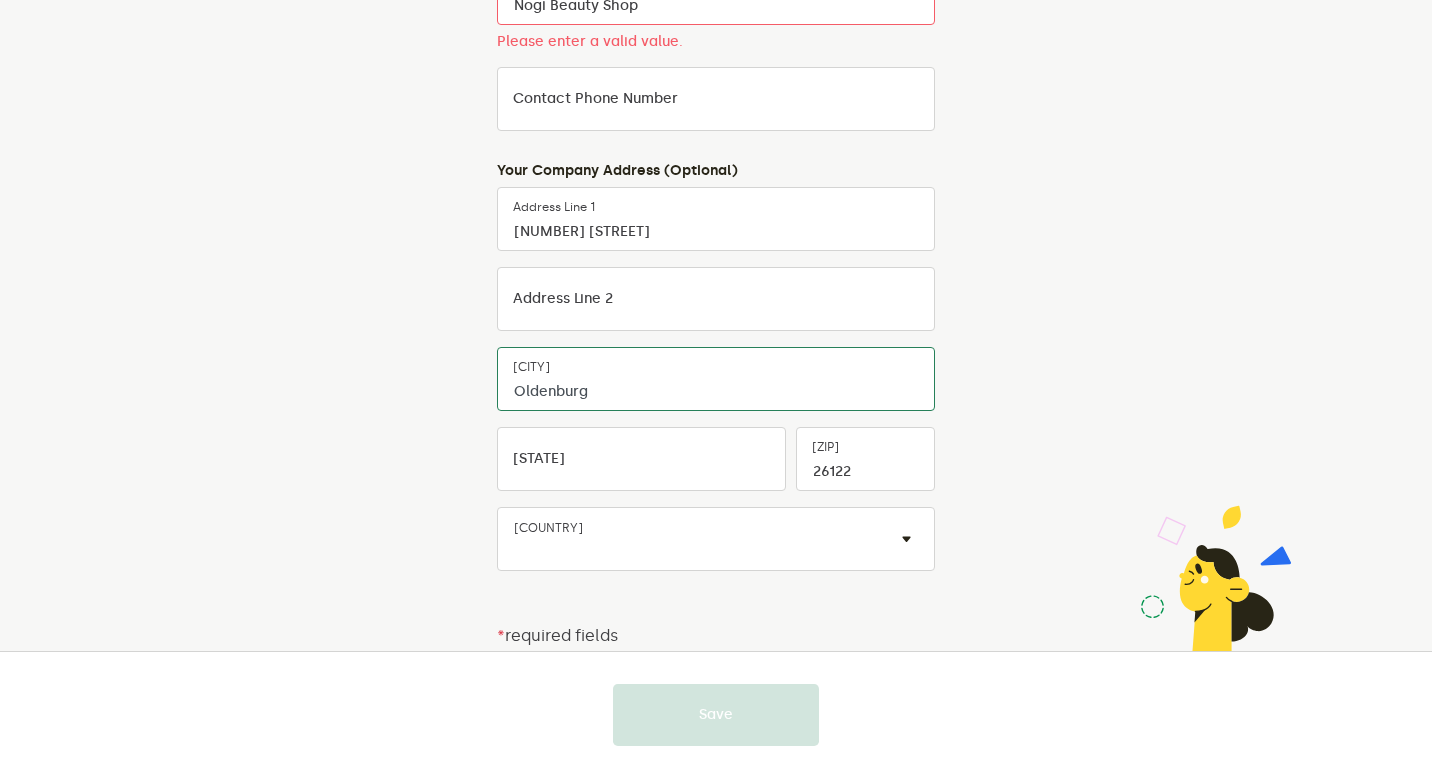 click on "Oldenburg" at bounding box center [716, 379] 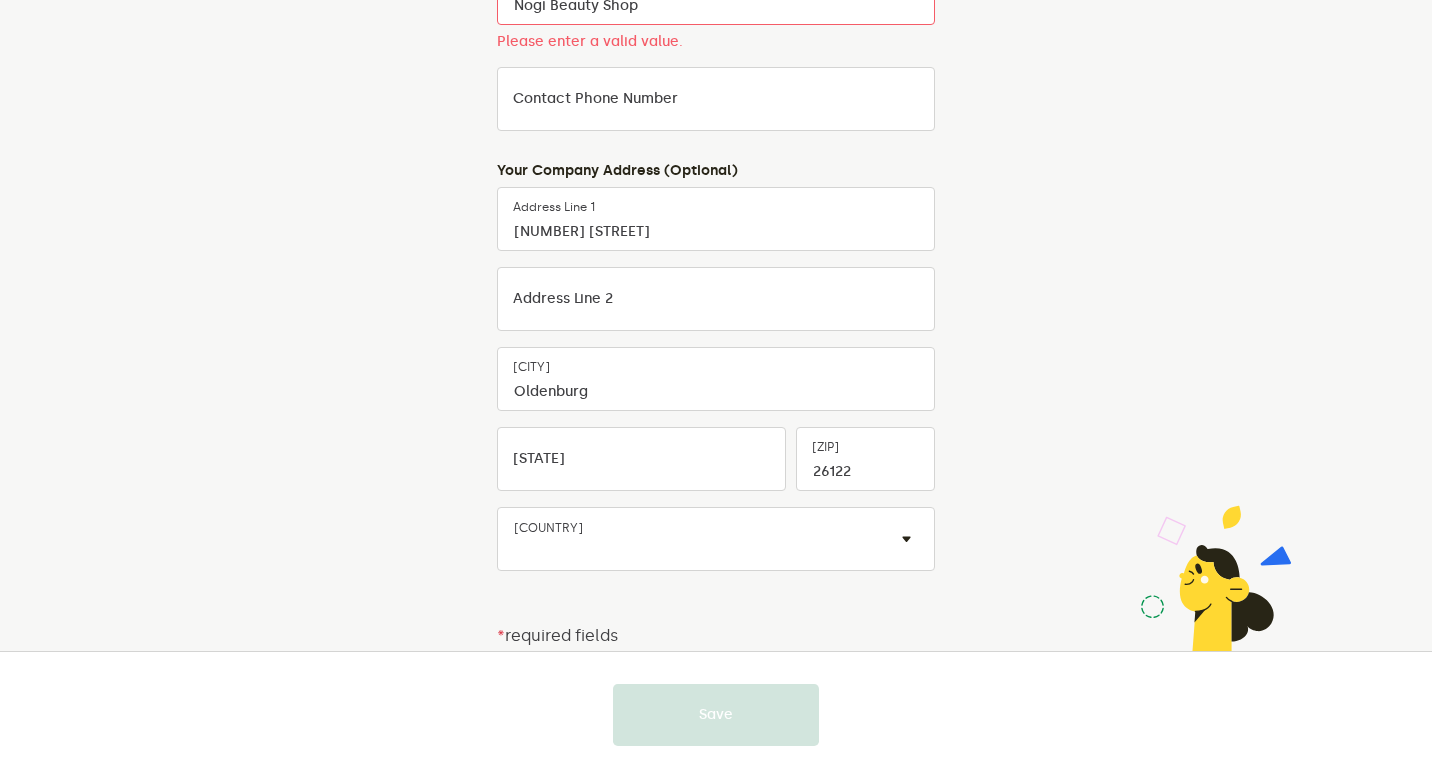 click on "[STATE]" at bounding box center [539, 459] 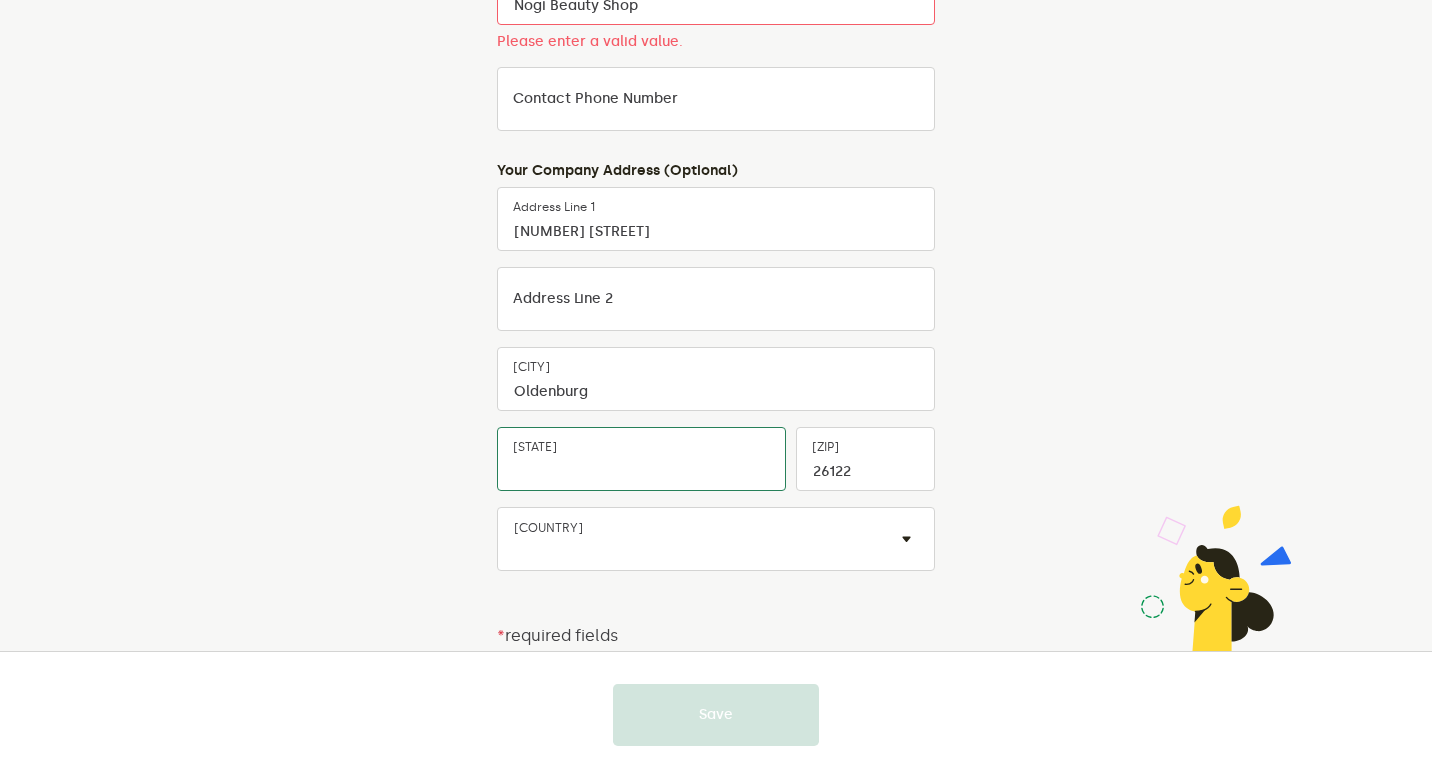 click on "[STATE]" at bounding box center (641, 459) 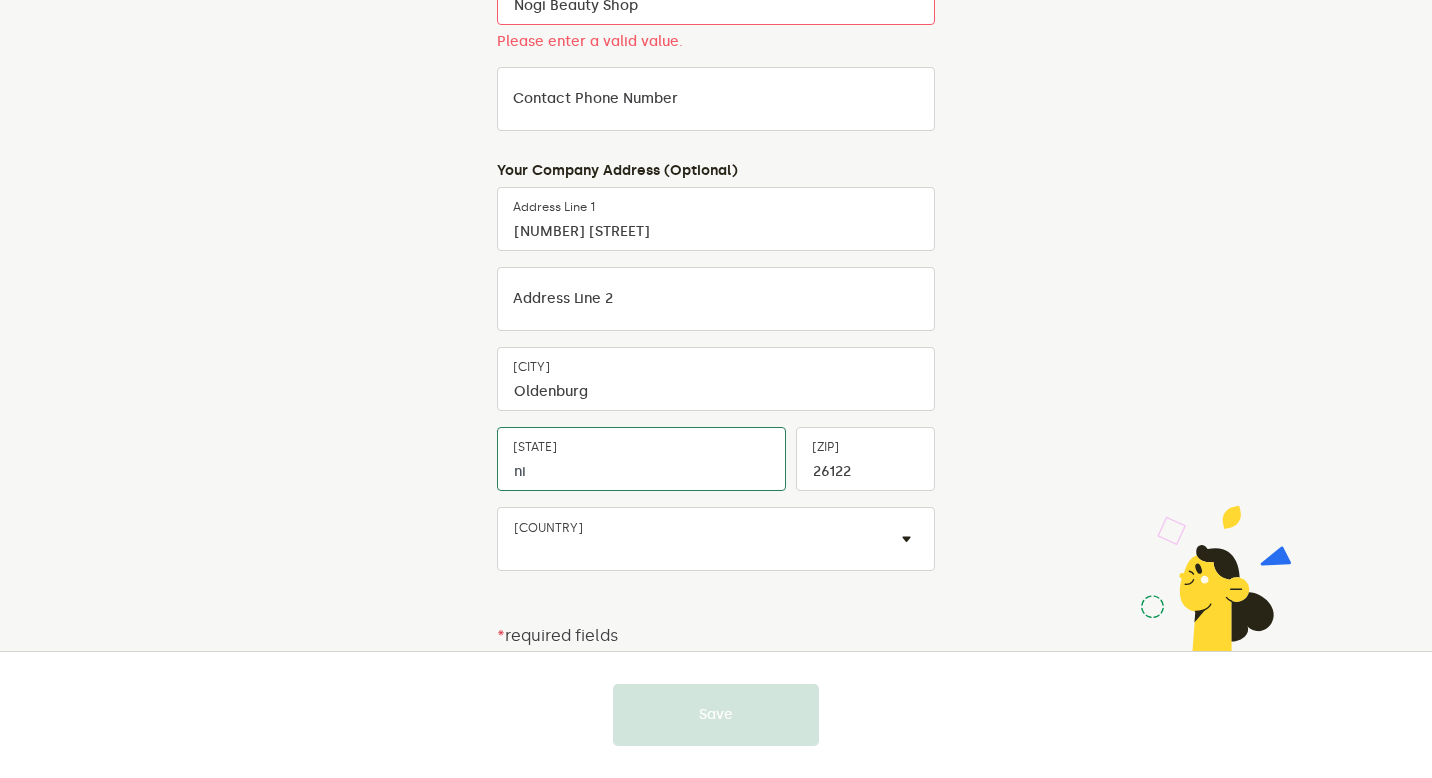 type on "[STATE]" 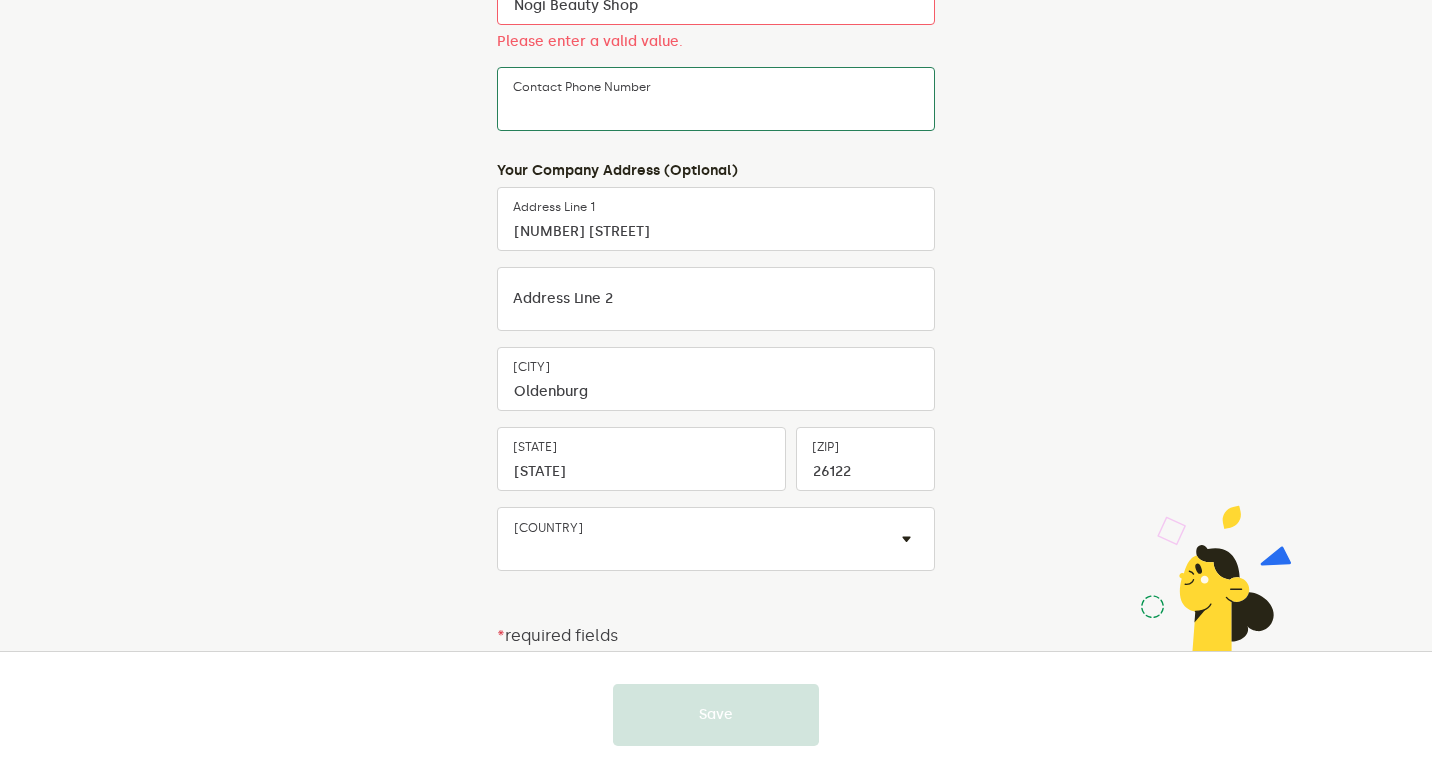 type on "[PHONE]" 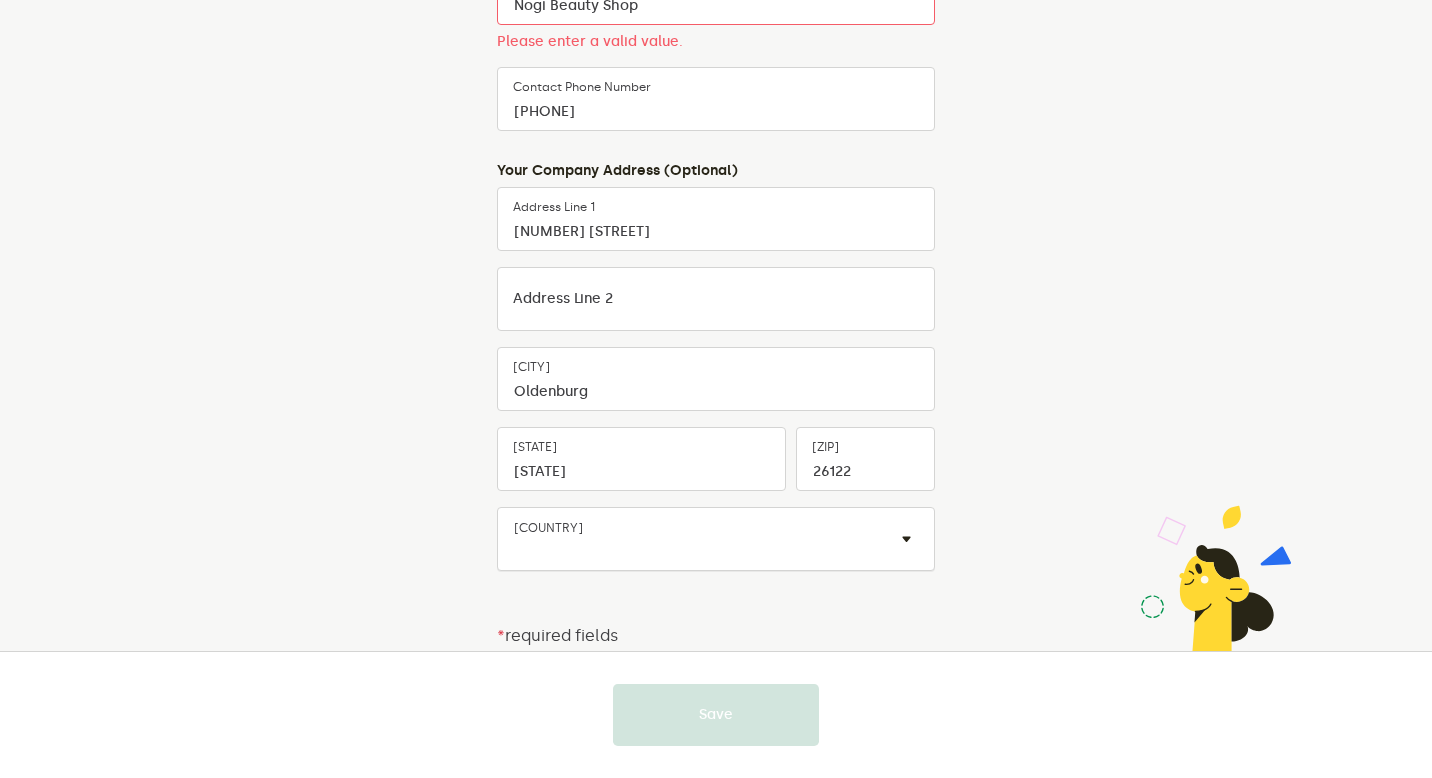click on "[COUNTRY] × ×" at bounding box center [716, 539] 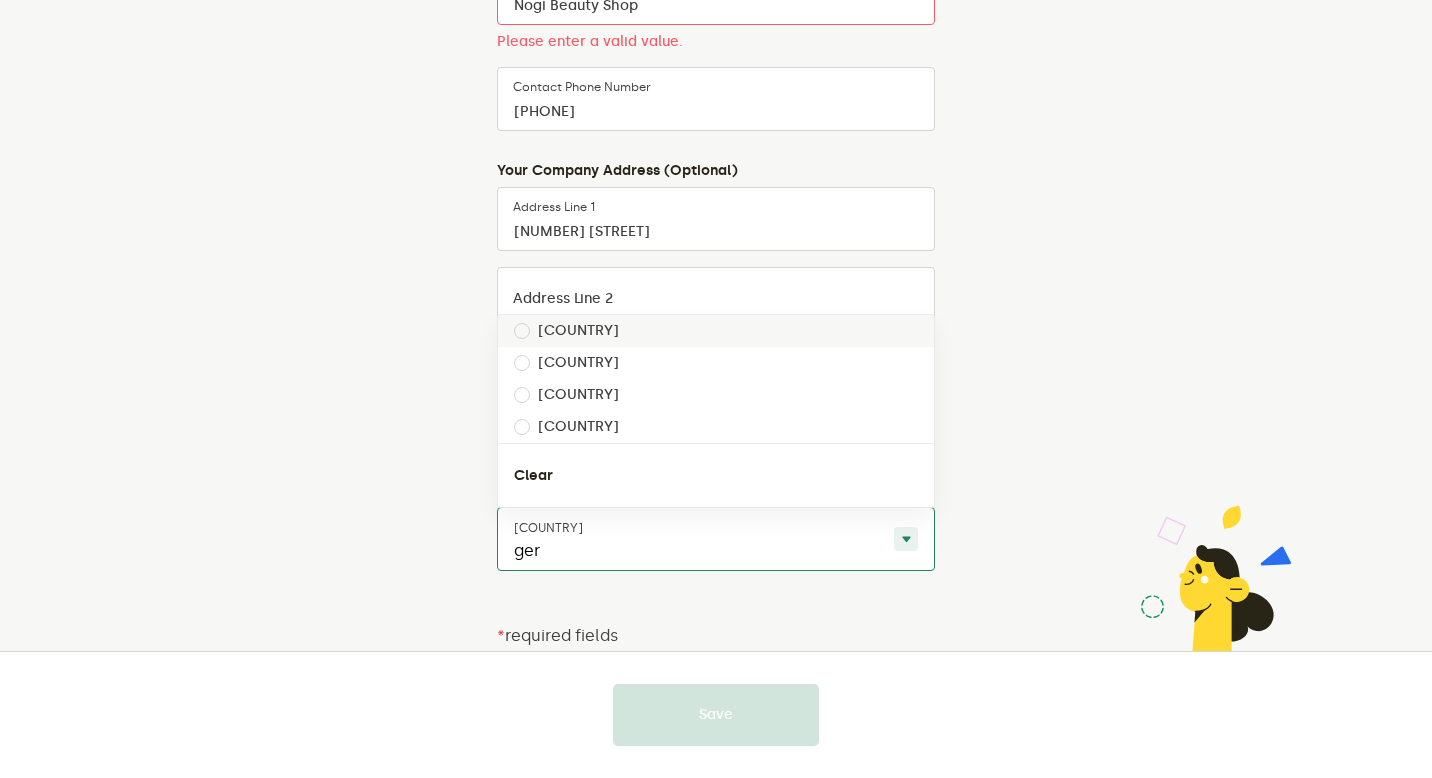 click on "[COUNTRY]" at bounding box center (716, 331) 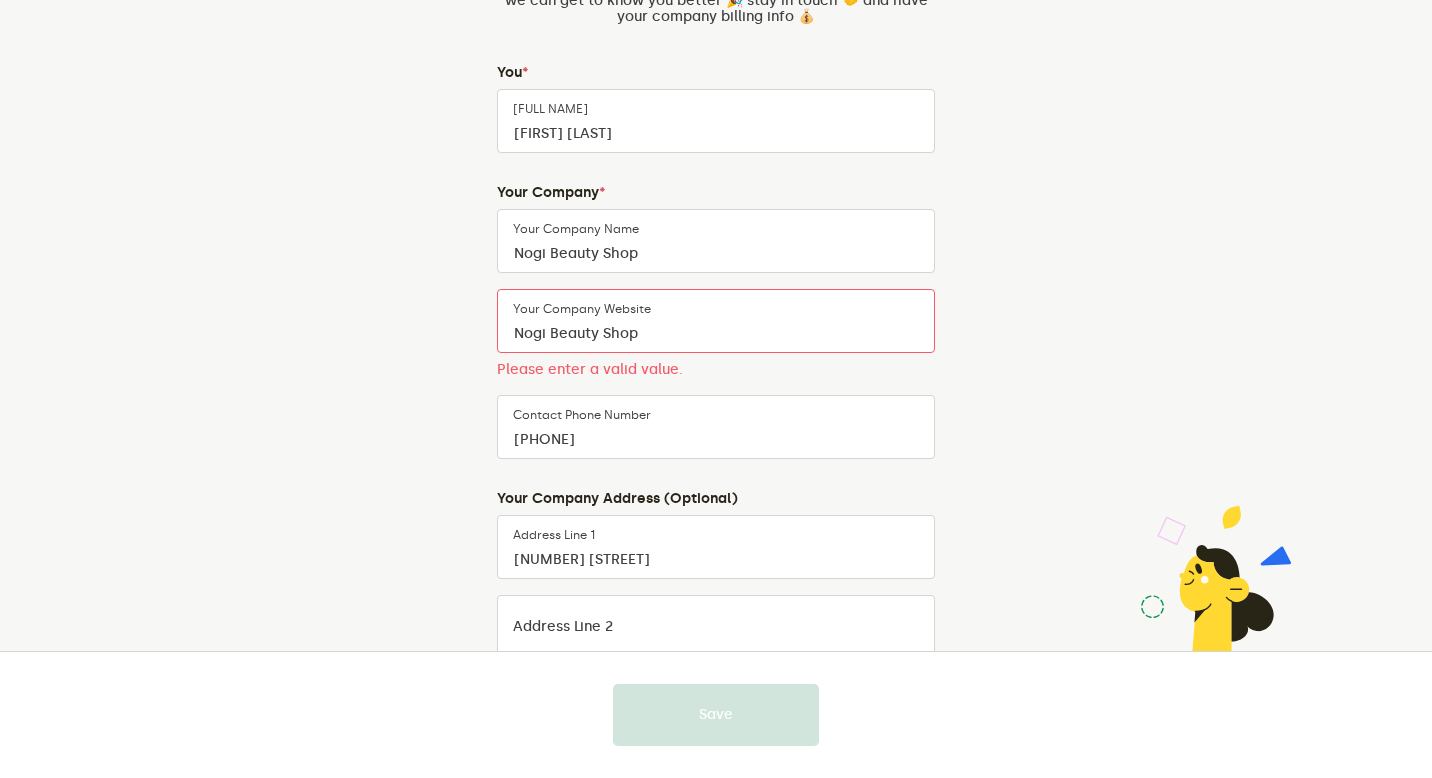 scroll, scrollTop: 172, scrollLeft: 0, axis: vertical 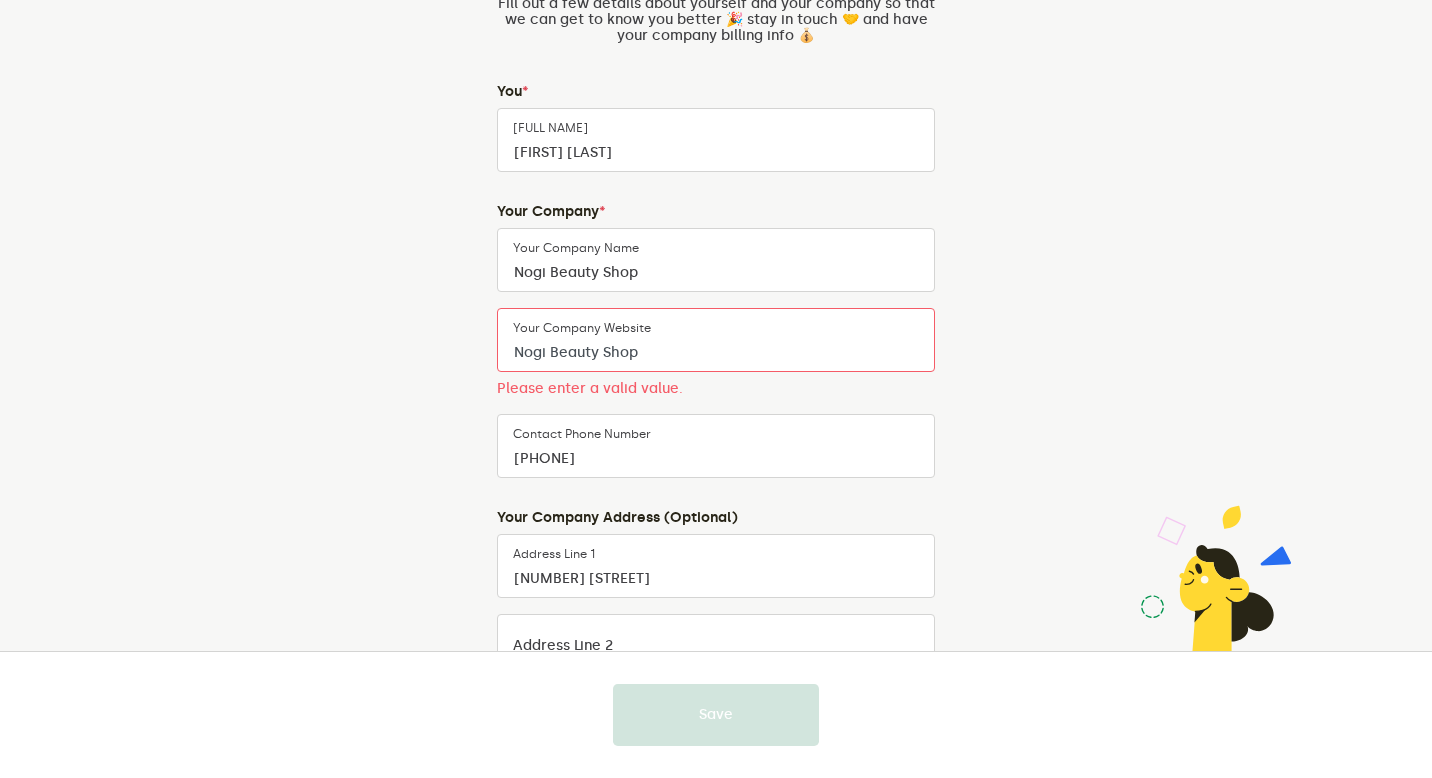 click on "Nogi Beauty Shop" at bounding box center [716, 340] 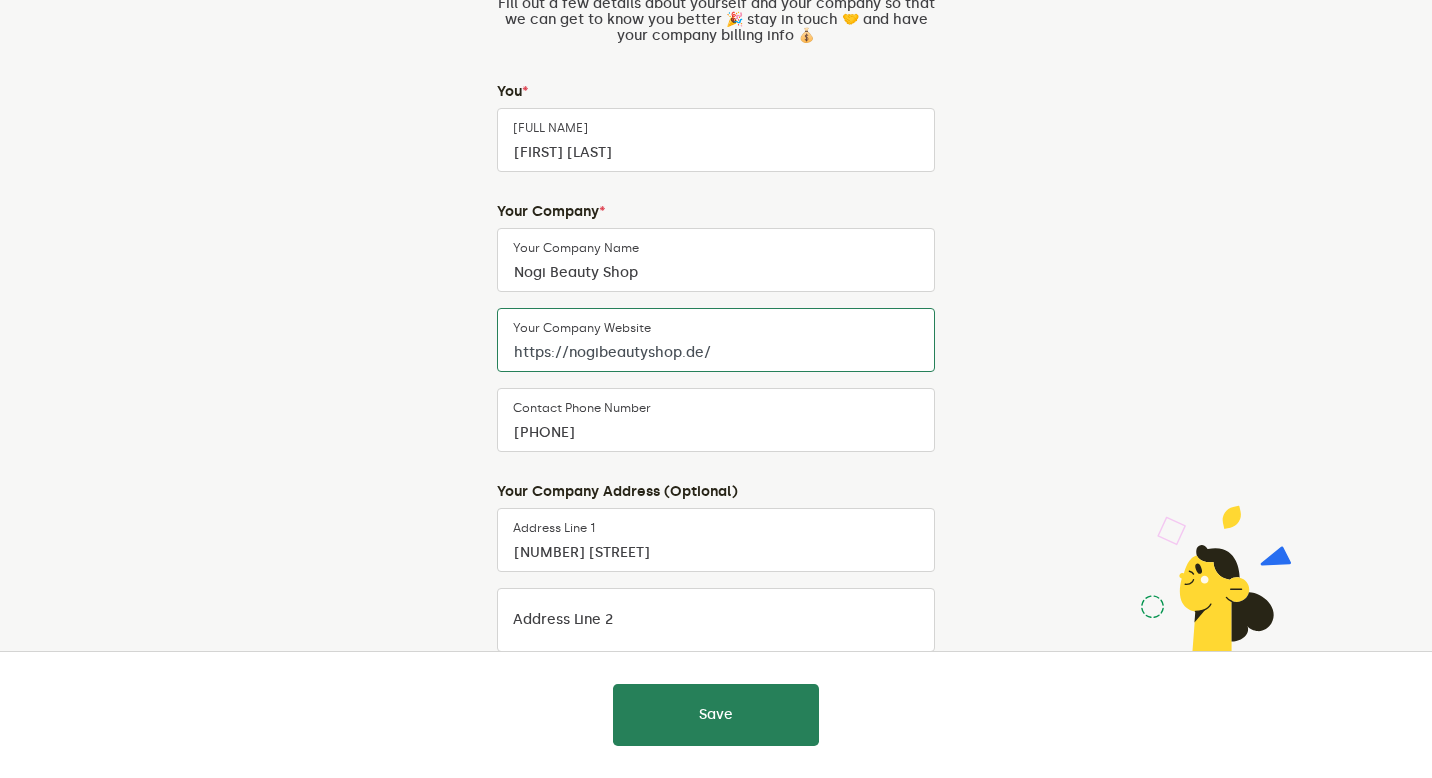 scroll, scrollTop: 493, scrollLeft: 0, axis: vertical 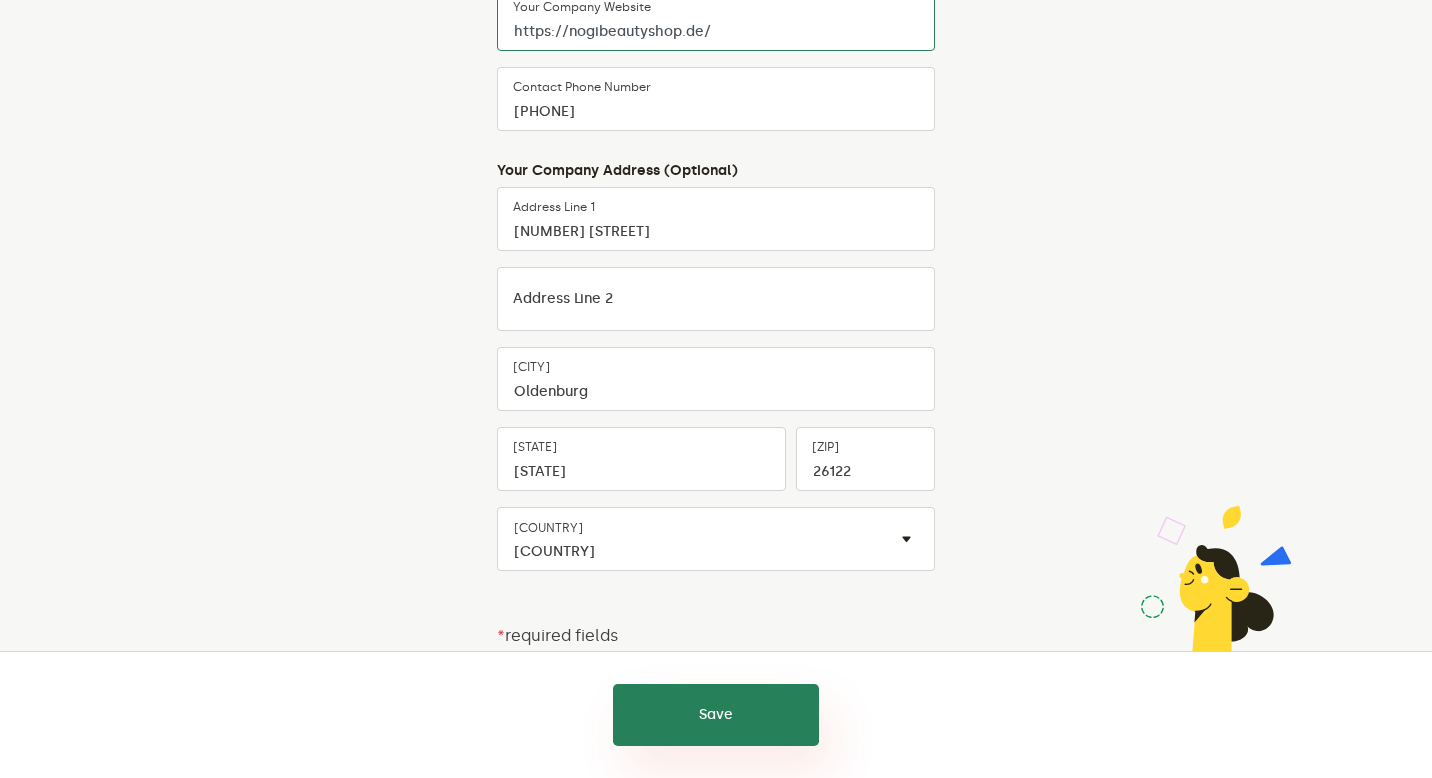 type on "https://nogibeautyshop.de/" 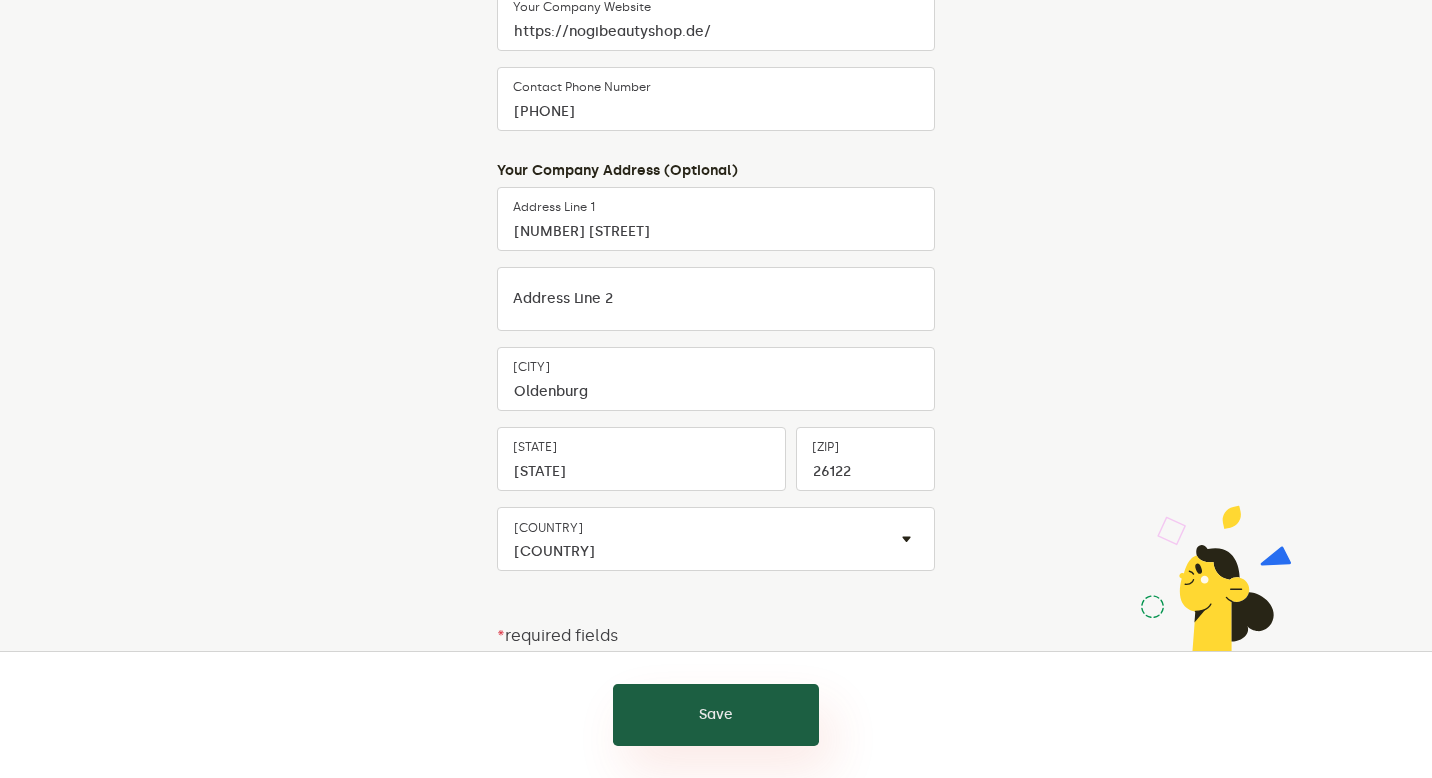 click on "Save" at bounding box center (716, 715) 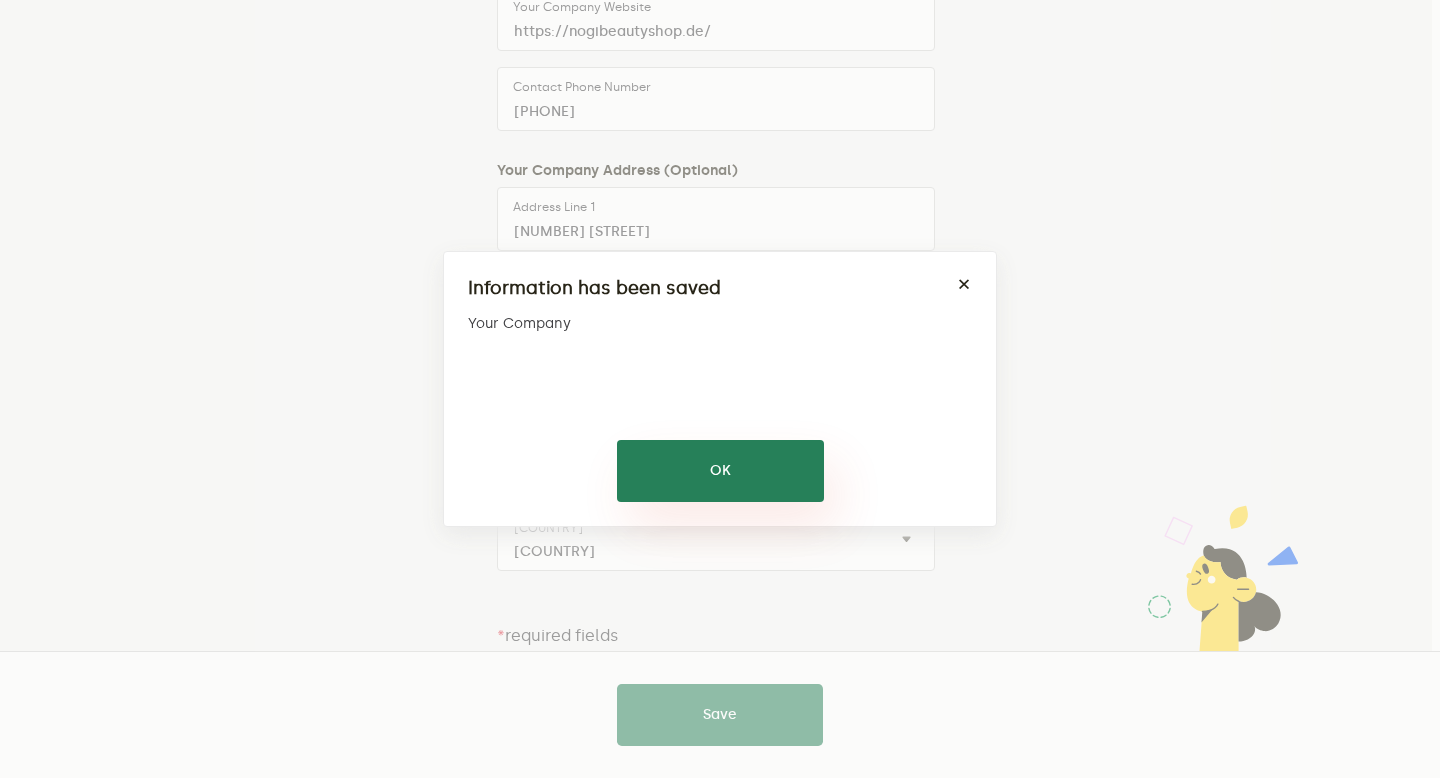 click on "OK" at bounding box center (720, 471) 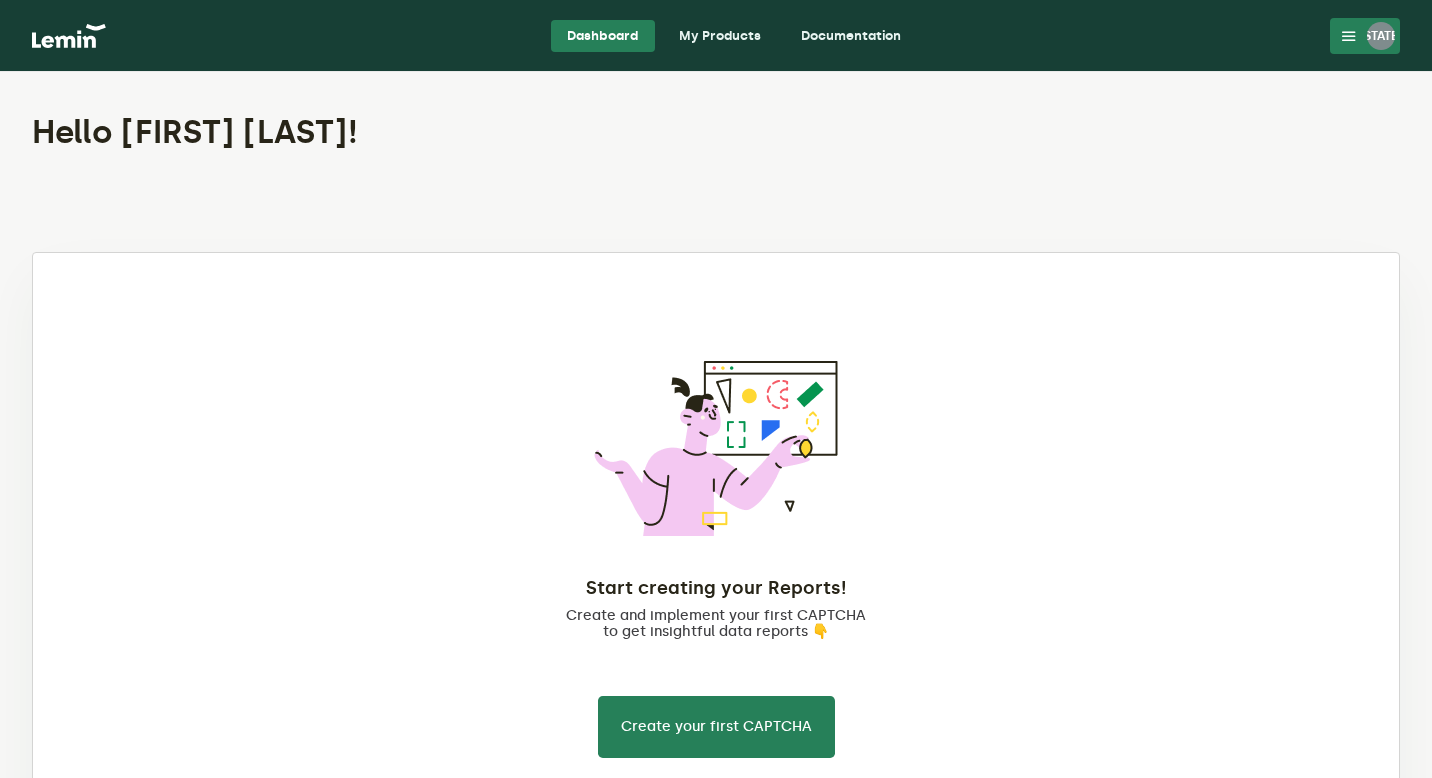 scroll, scrollTop: 121, scrollLeft: 0, axis: vertical 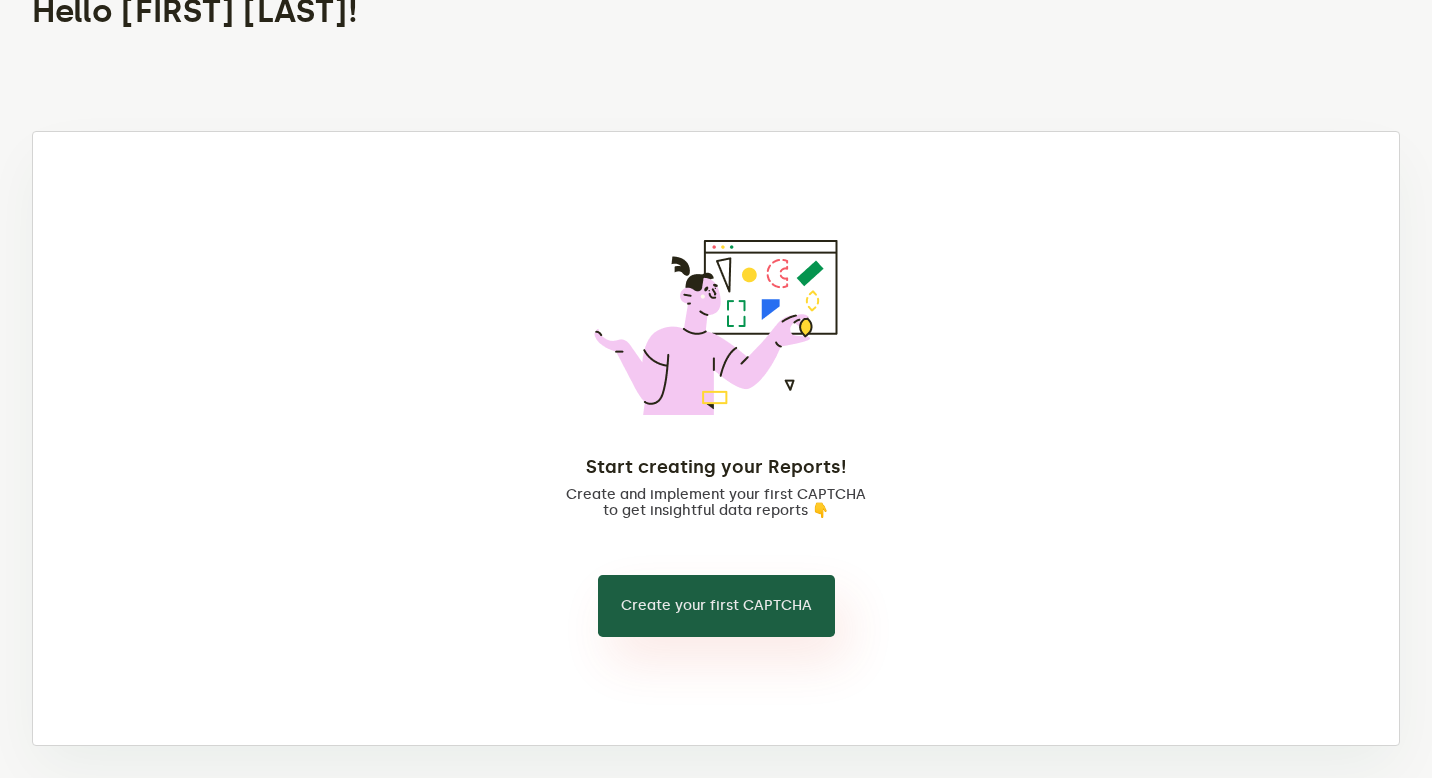 click on "Create your first CAPTCHA" at bounding box center [716, 606] 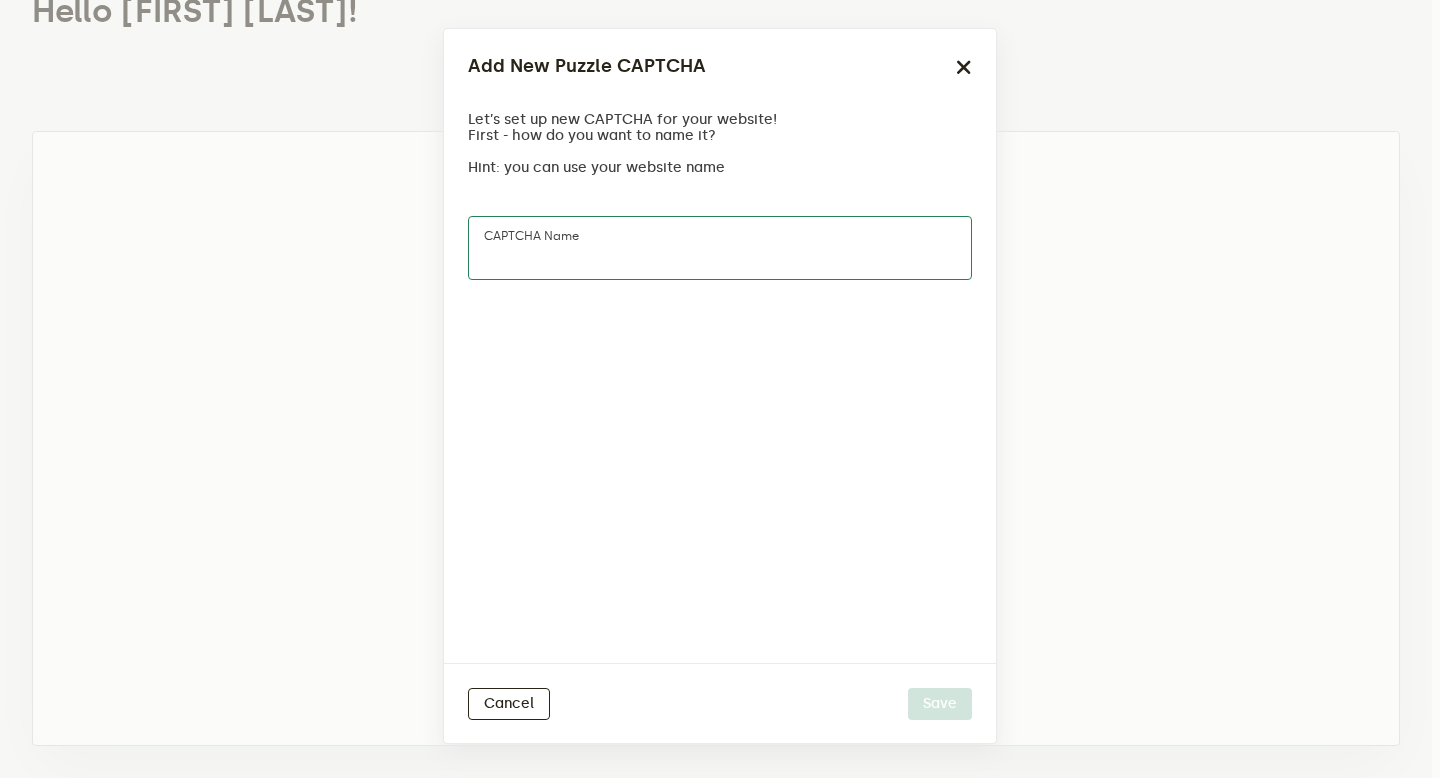 click on "CAPTCHA name" at bounding box center [720, 248] 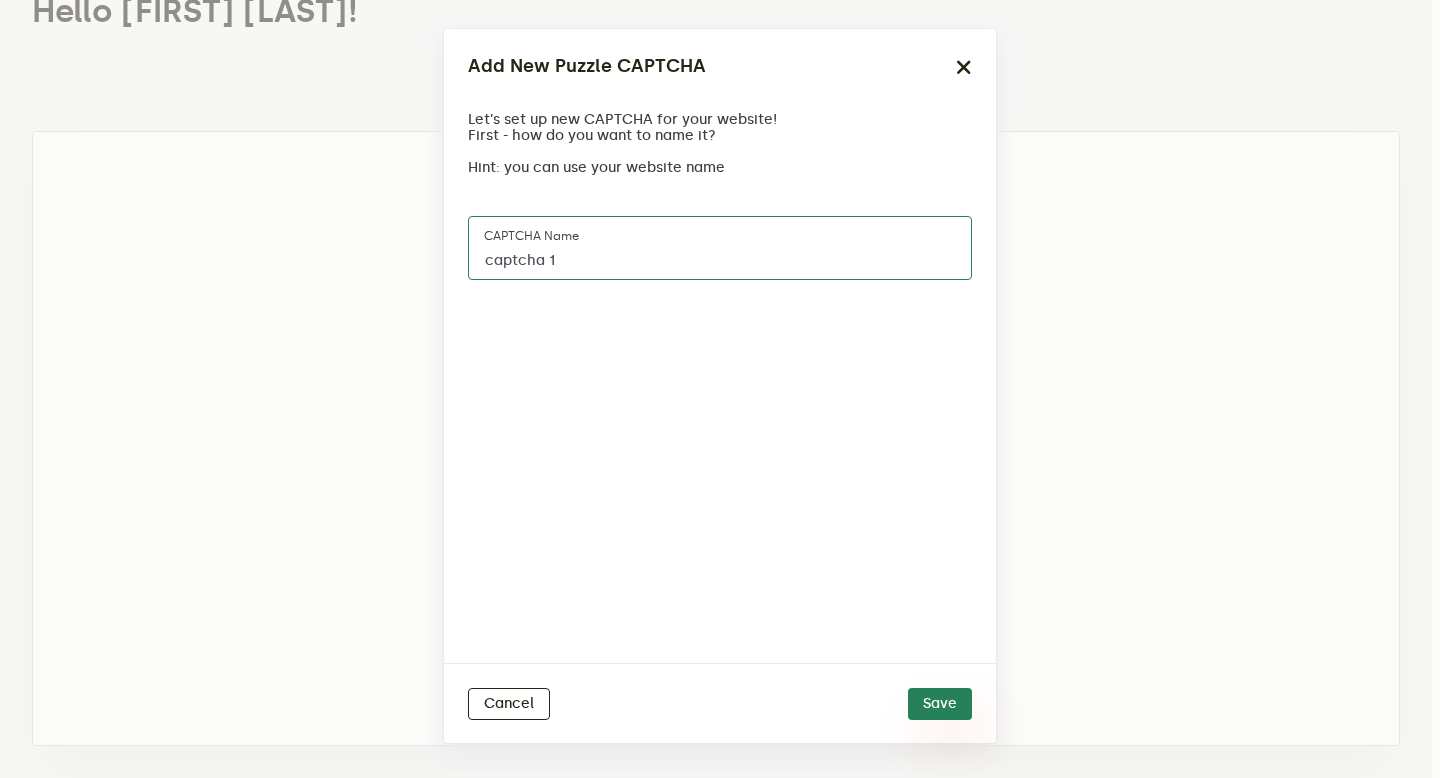 type on "captcha 1" 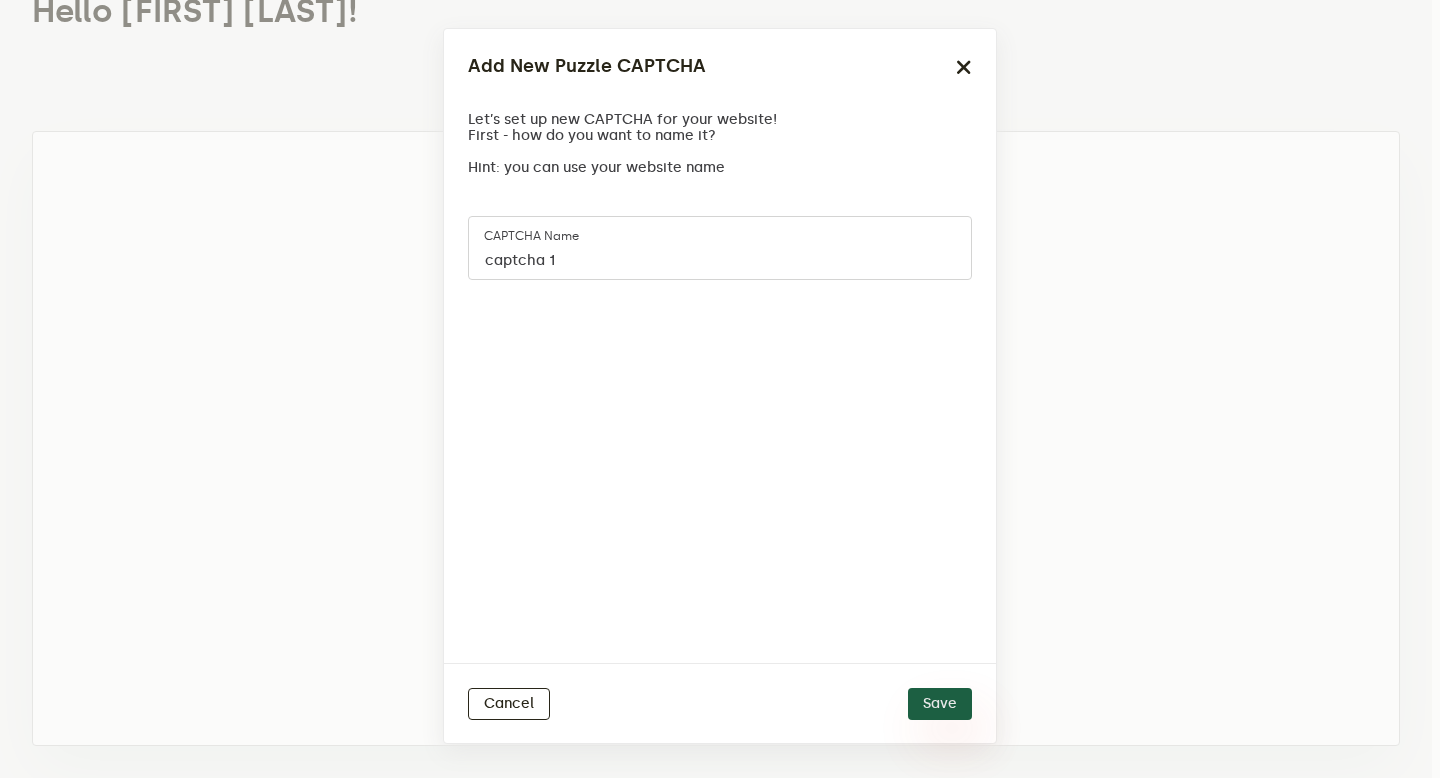 click on "Save" at bounding box center (940, 704) 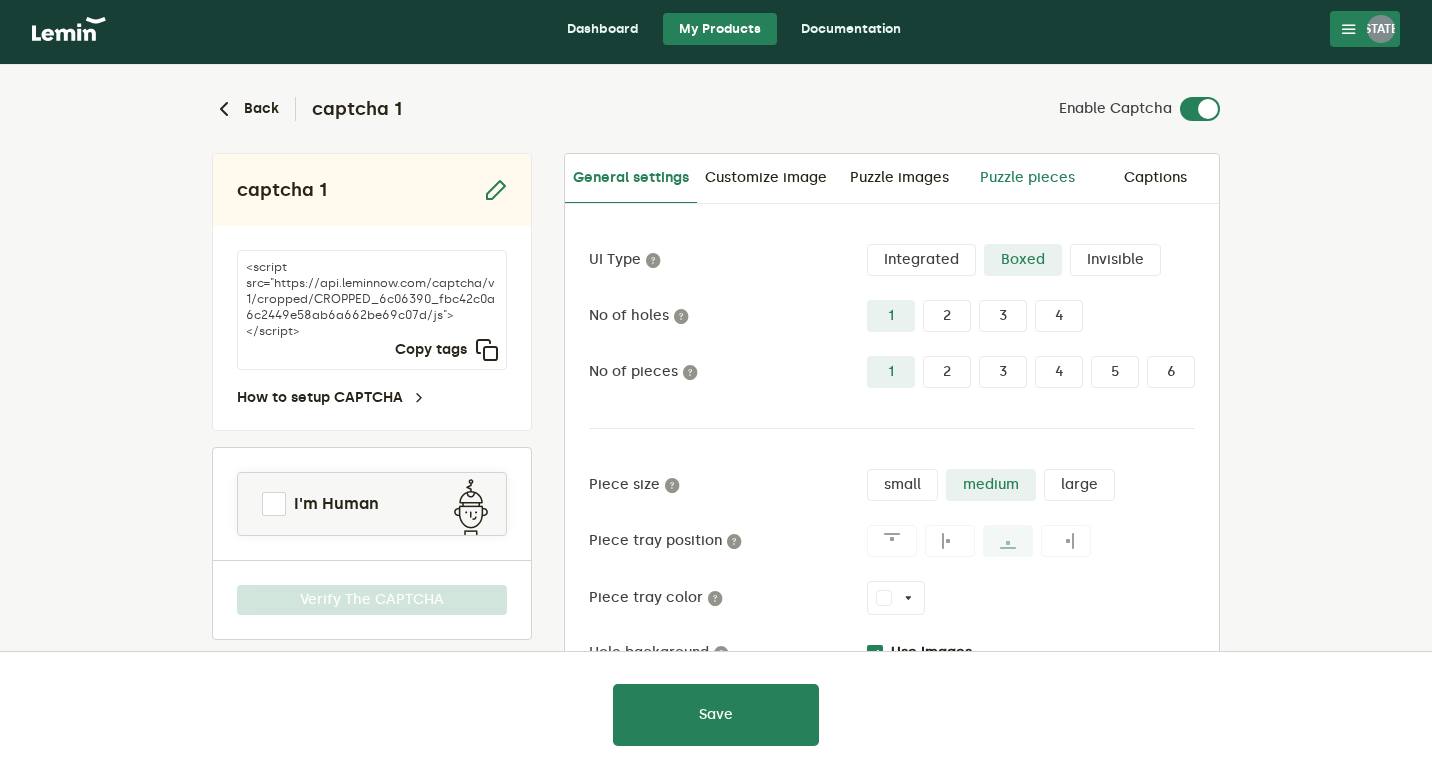 scroll, scrollTop: 0, scrollLeft: 0, axis: both 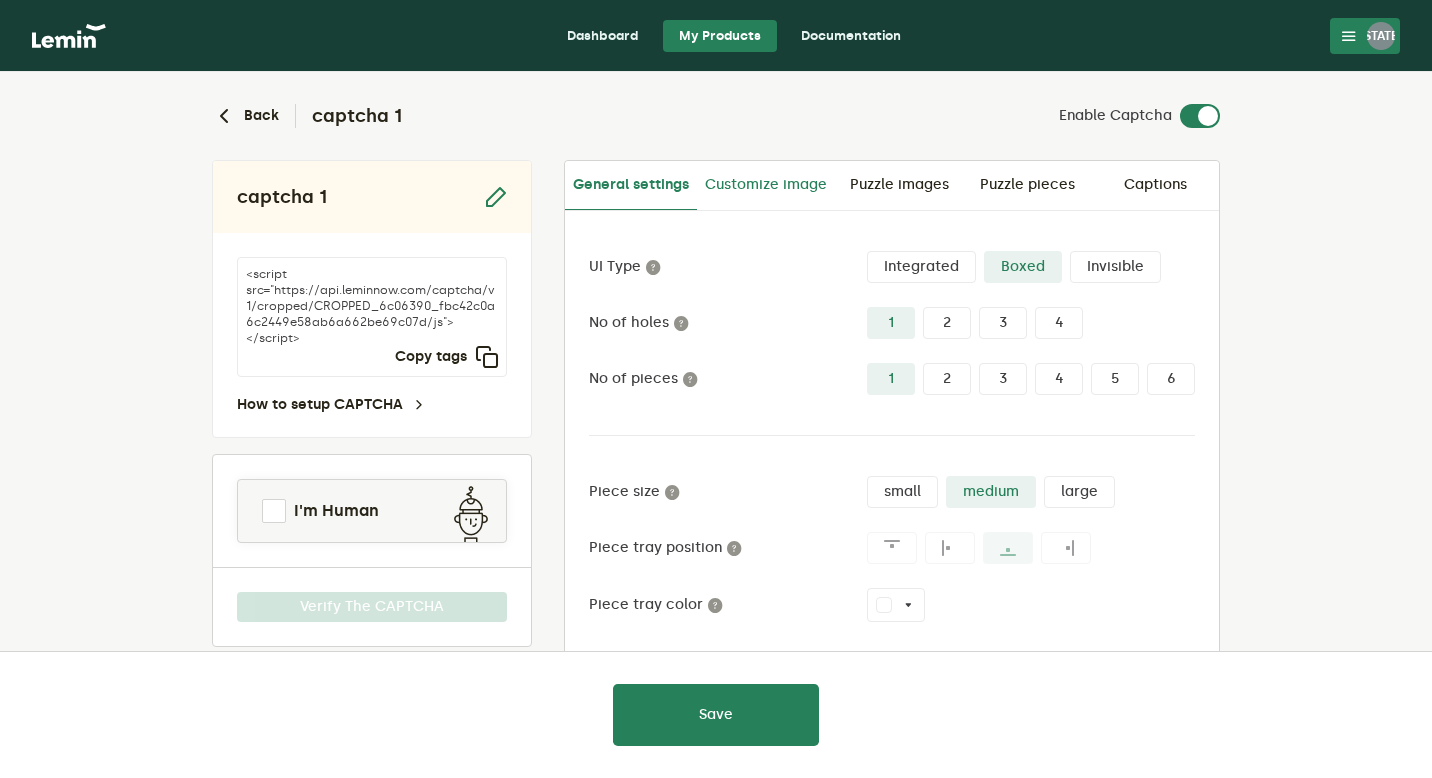 click on "Customize image" at bounding box center (766, 185) 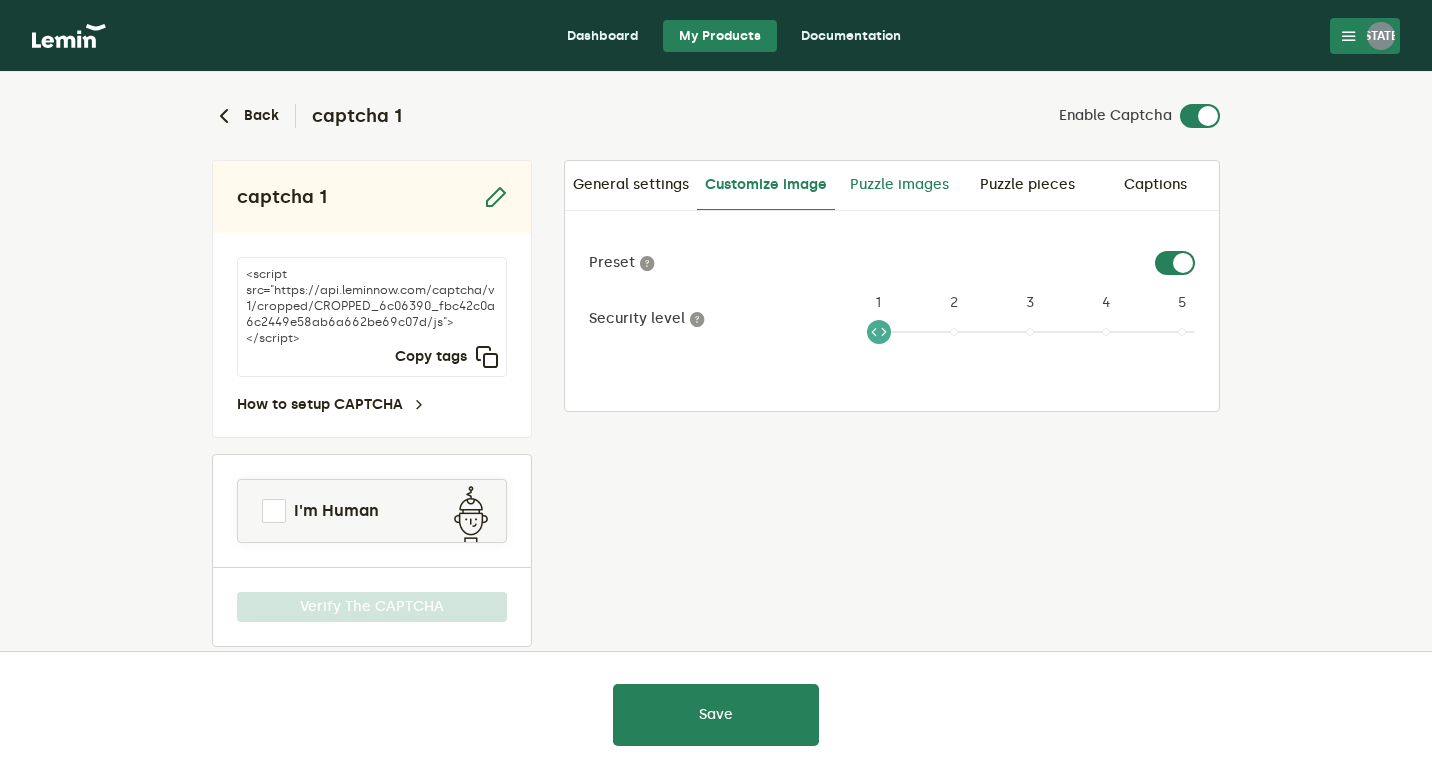 click on "Puzzle images" at bounding box center (899, 185) 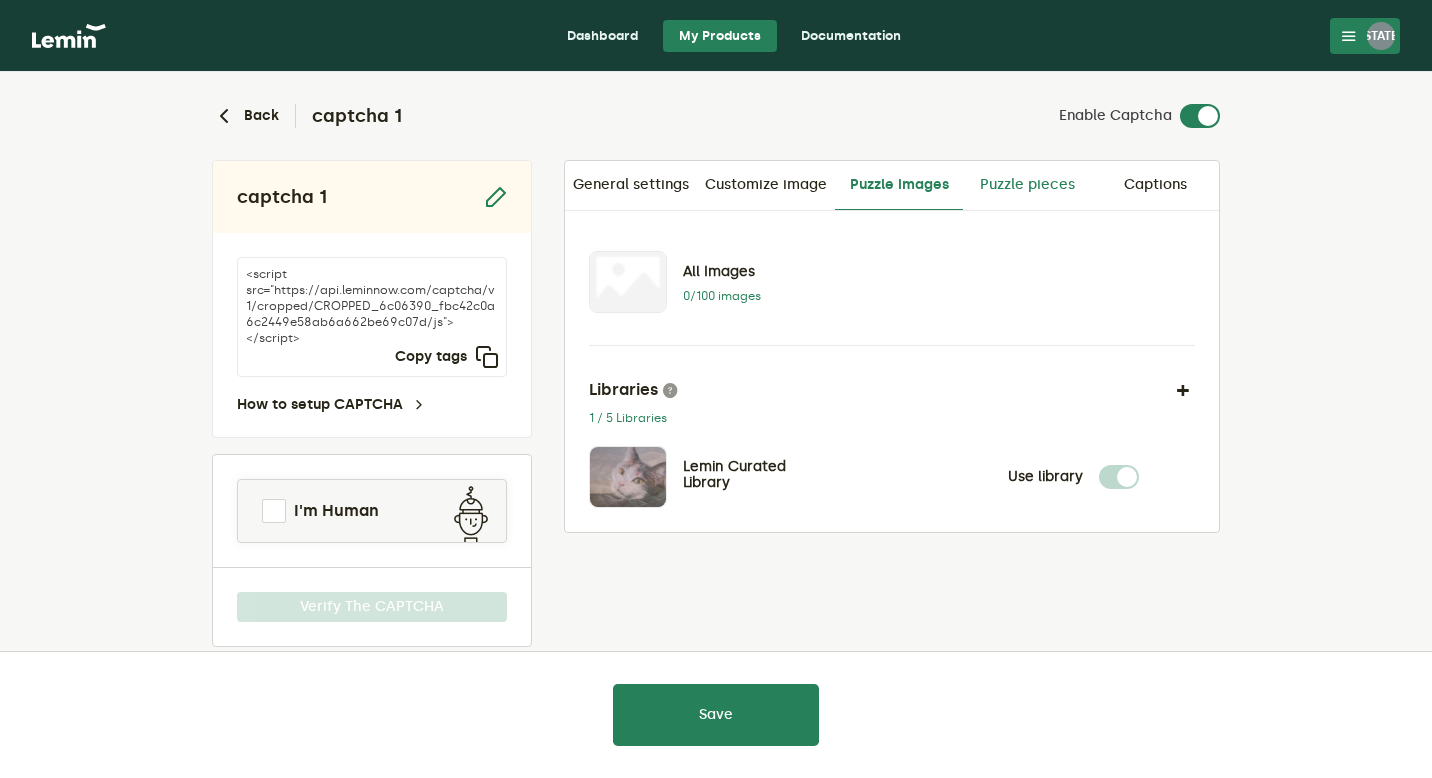 click on "Puzzle pieces" at bounding box center (1027, 185) 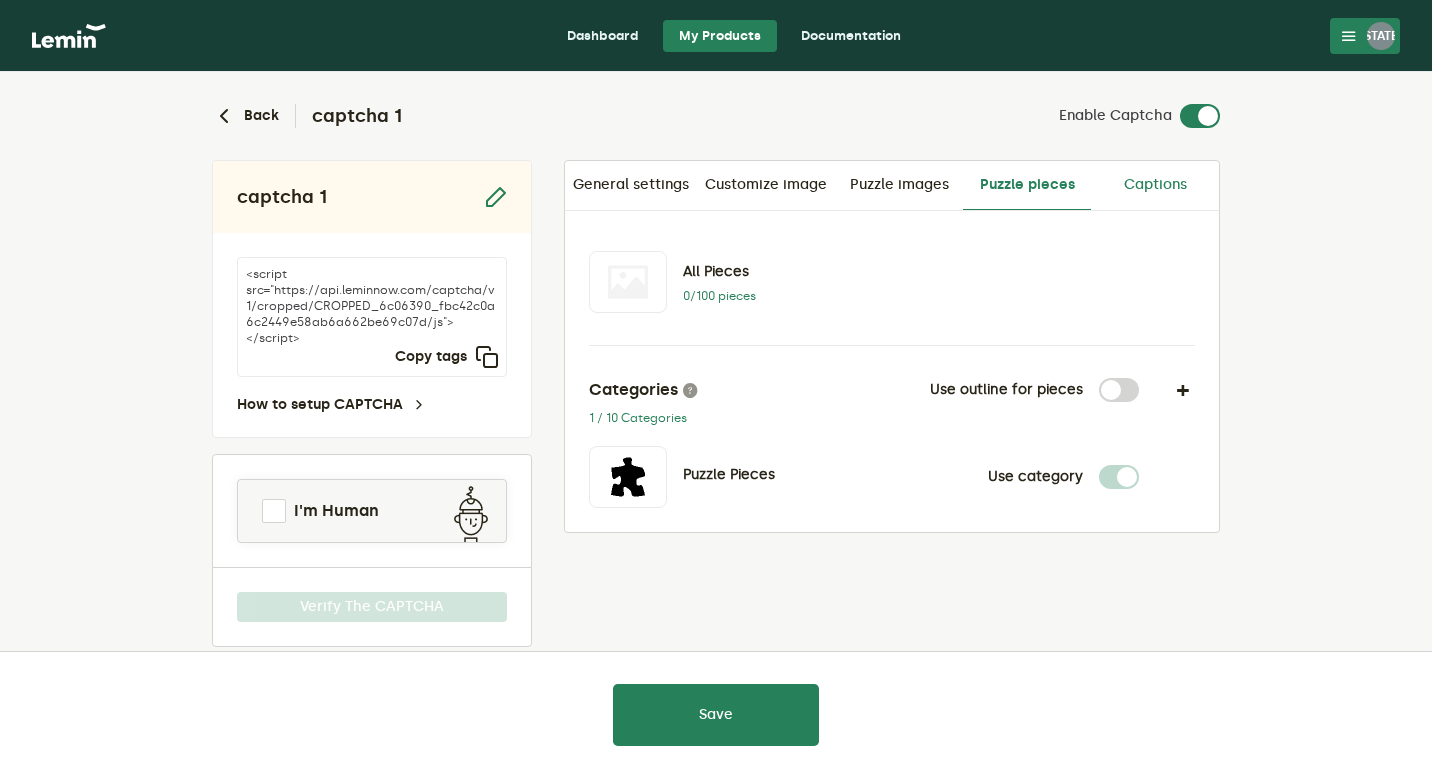 click on "Captions" at bounding box center (1155, 185) 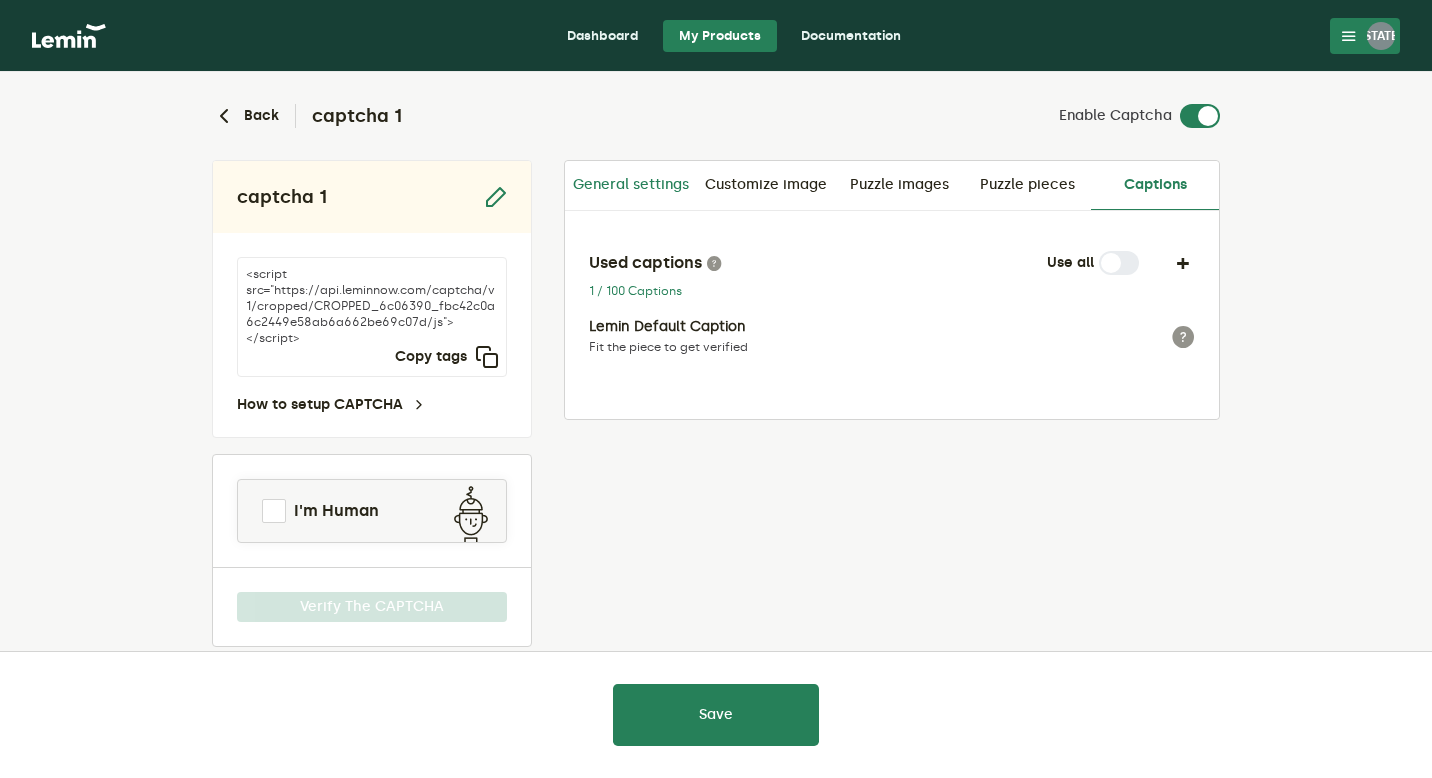 click on "General settings" at bounding box center [631, 185] 